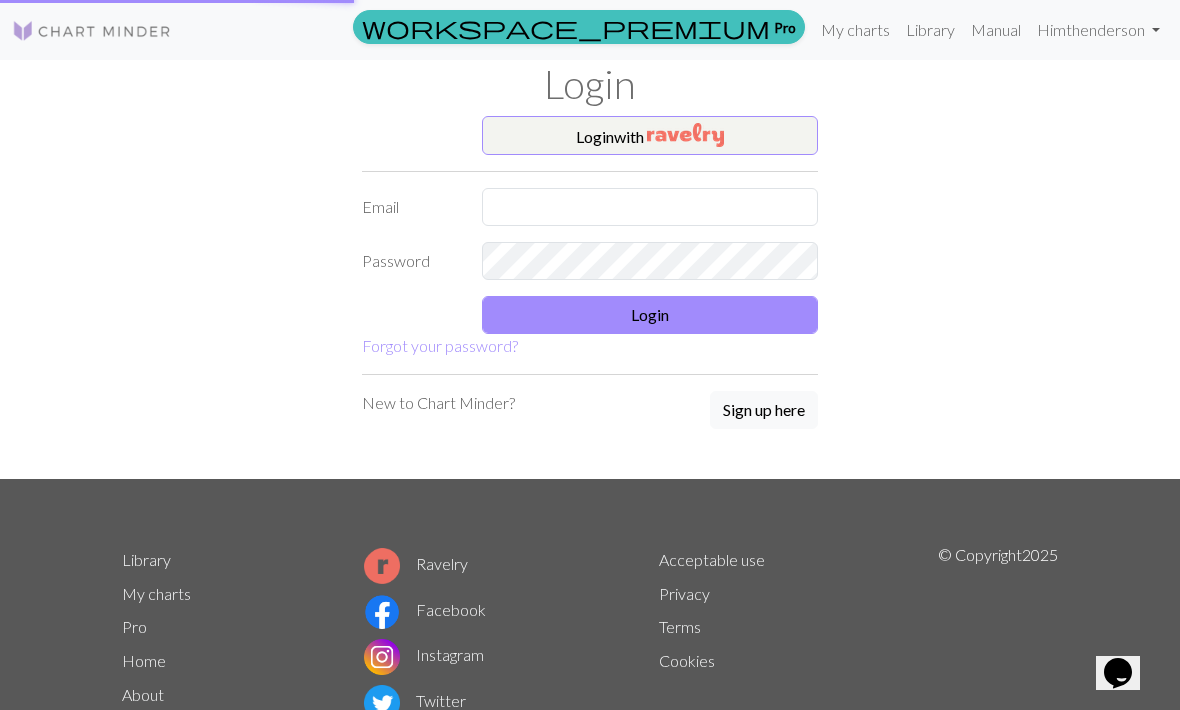scroll, scrollTop: 0, scrollLeft: 0, axis: both 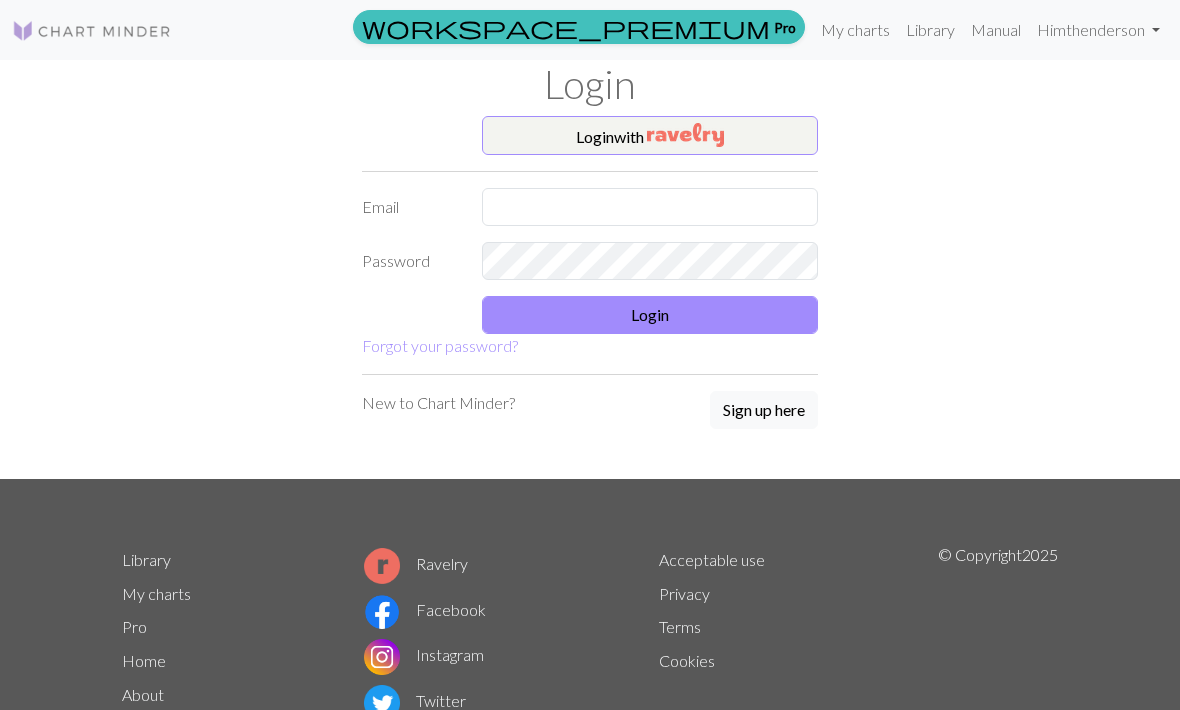 click at bounding box center [685, 135] 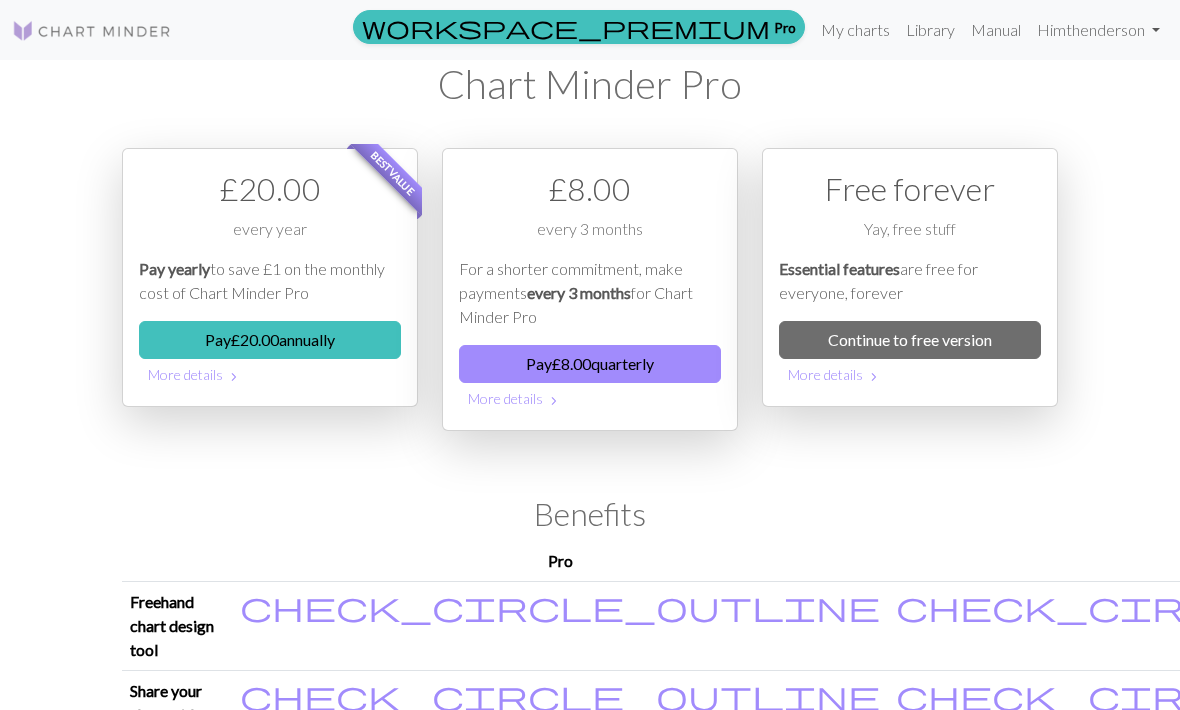click on "Hi  mthenderson" at bounding box center [1098, 30] 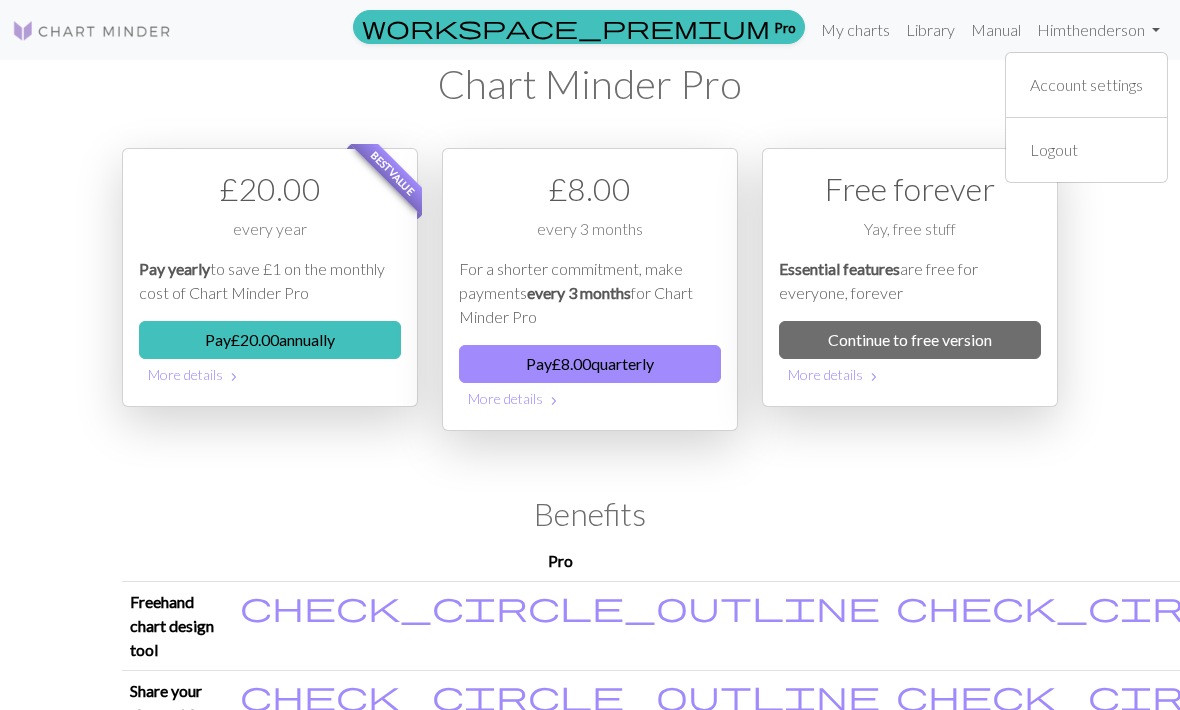 click on "Hi  mthenderson" at bounding box center [1098, 30] 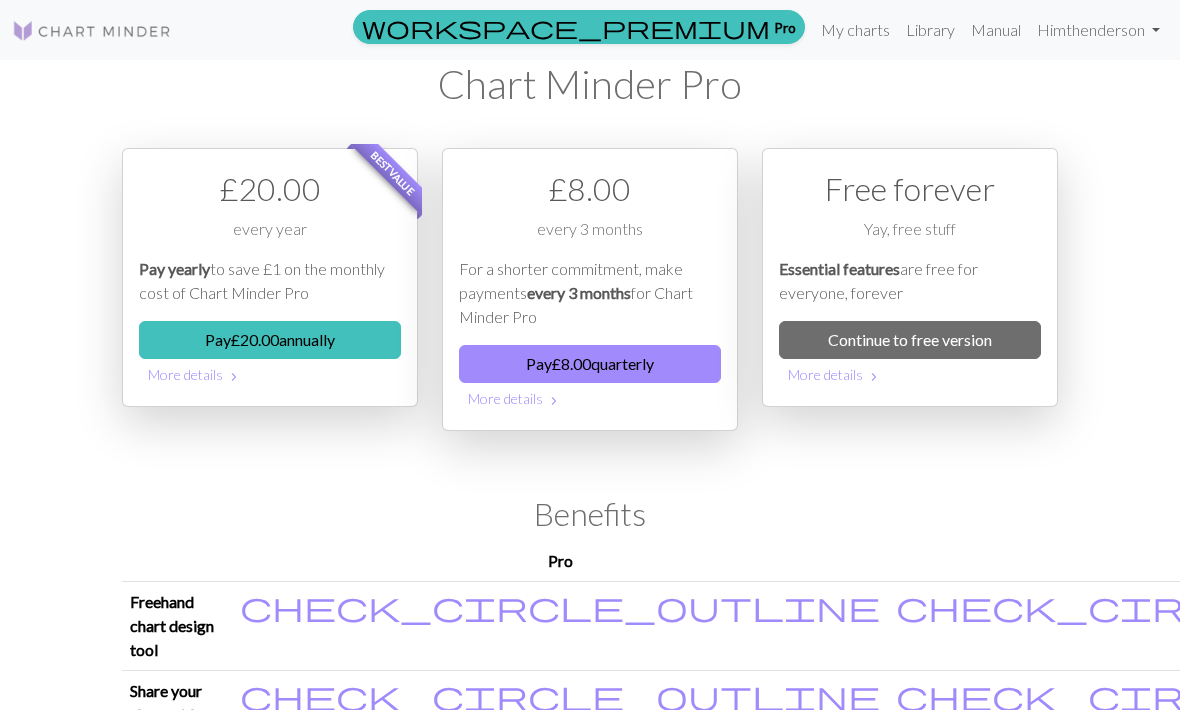 click on "Library" at bounding box center (930, 30) 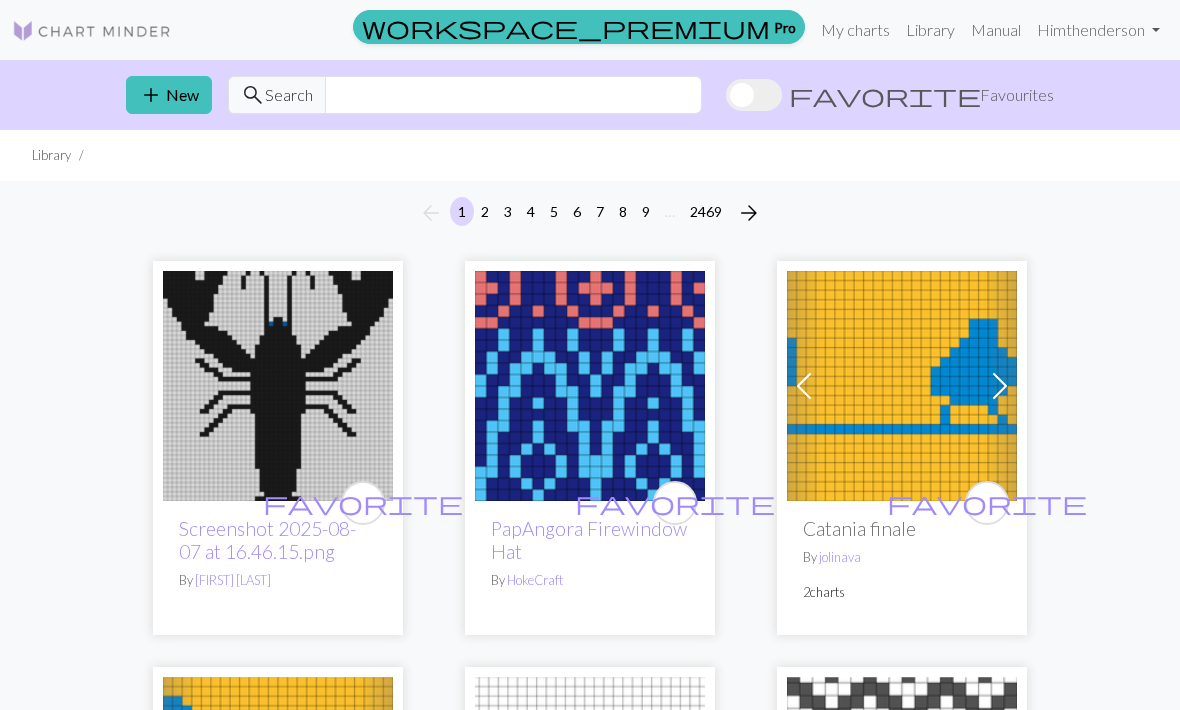 click on "My charts" at bounding box center (855, 30) 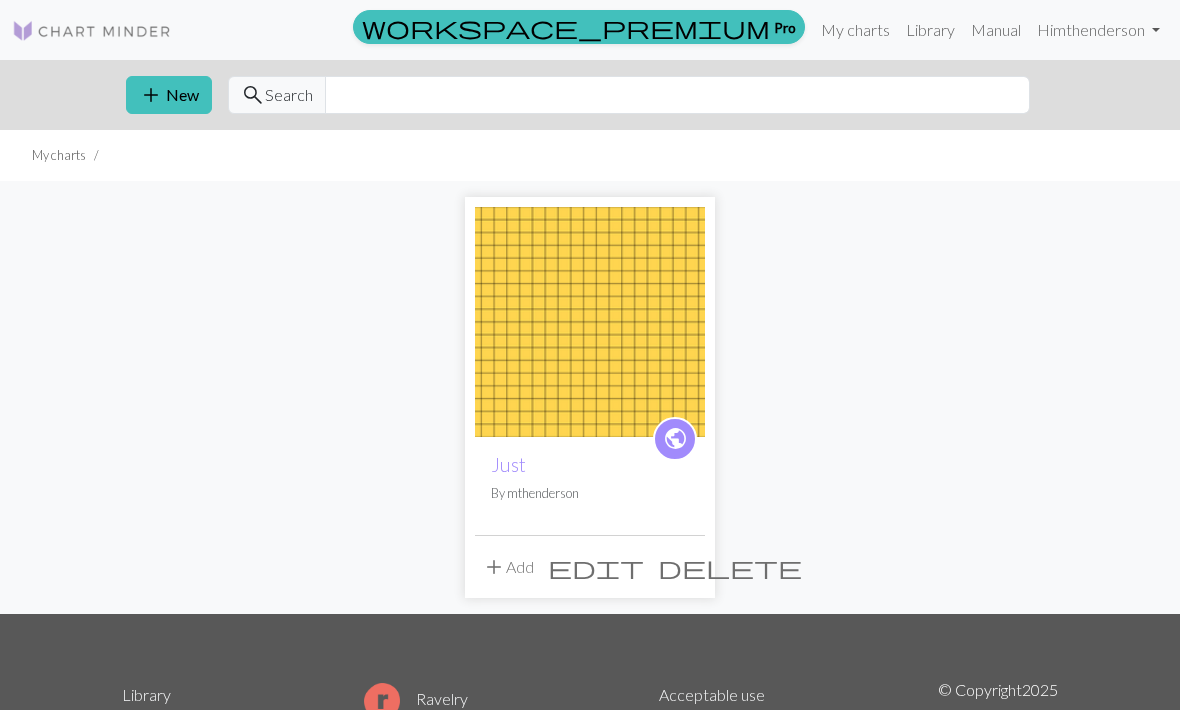 click on "delete" at bounding box center (730, 567) 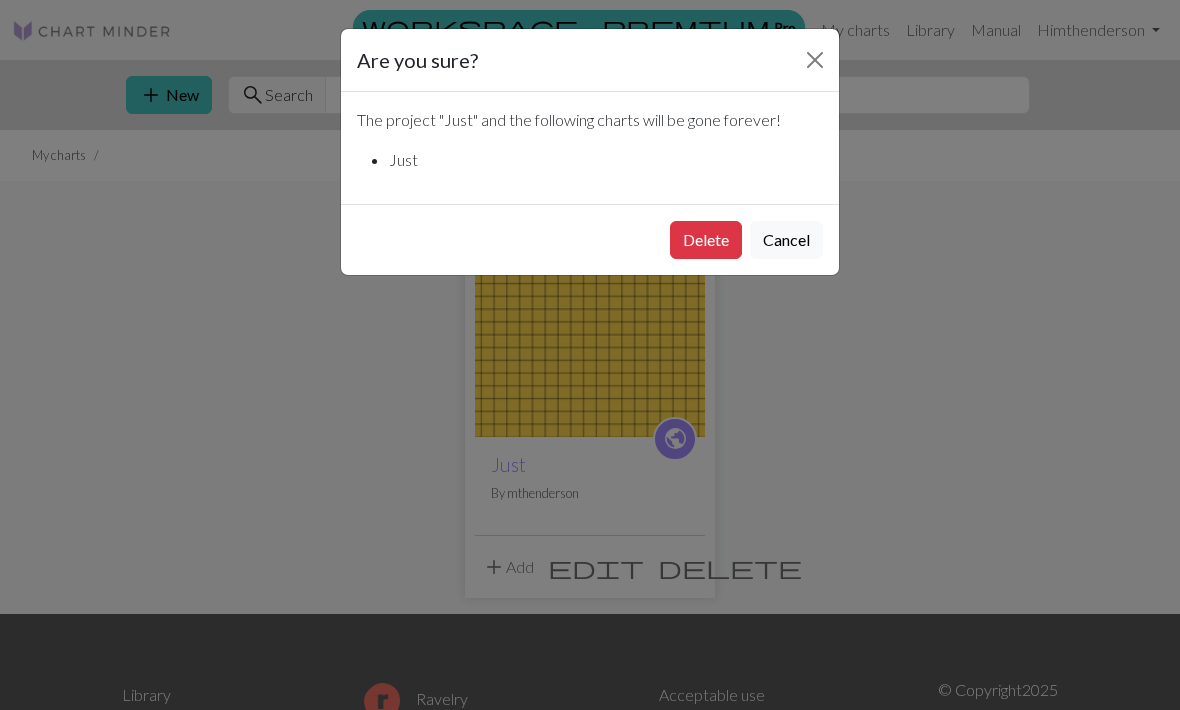 click on "Delete" at bounding box center (706, 240) 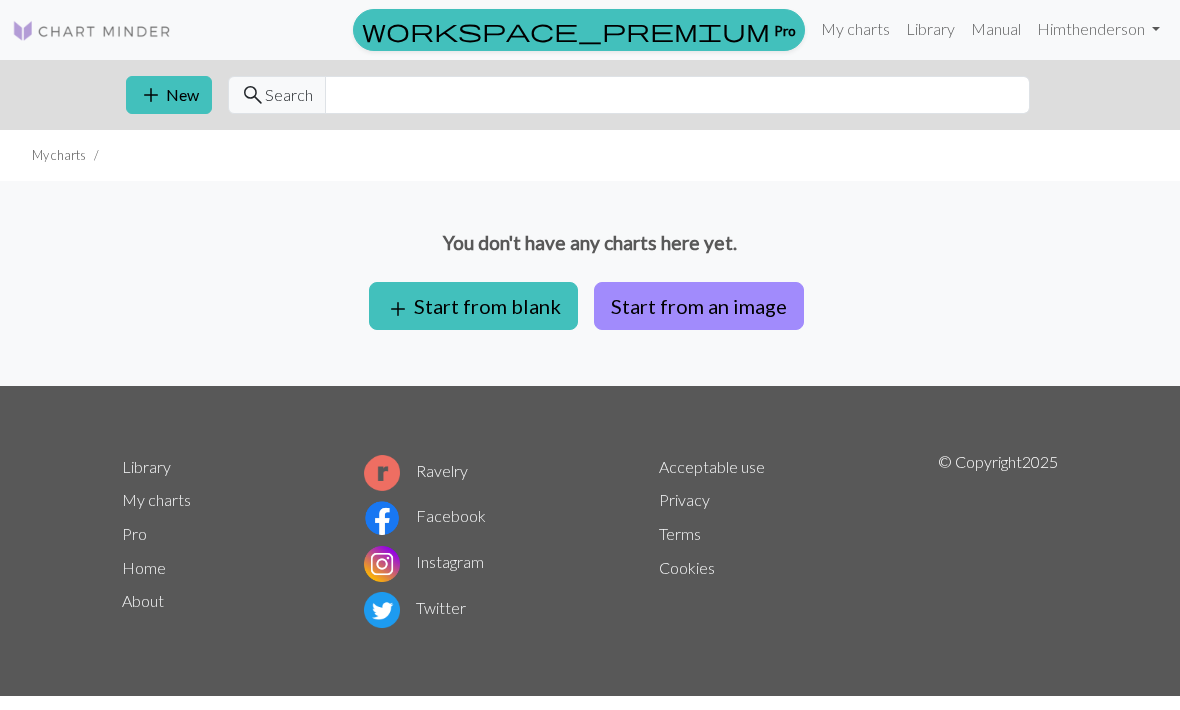 scroll, scrollTop: 0, scrollLeft: 0, axis: both 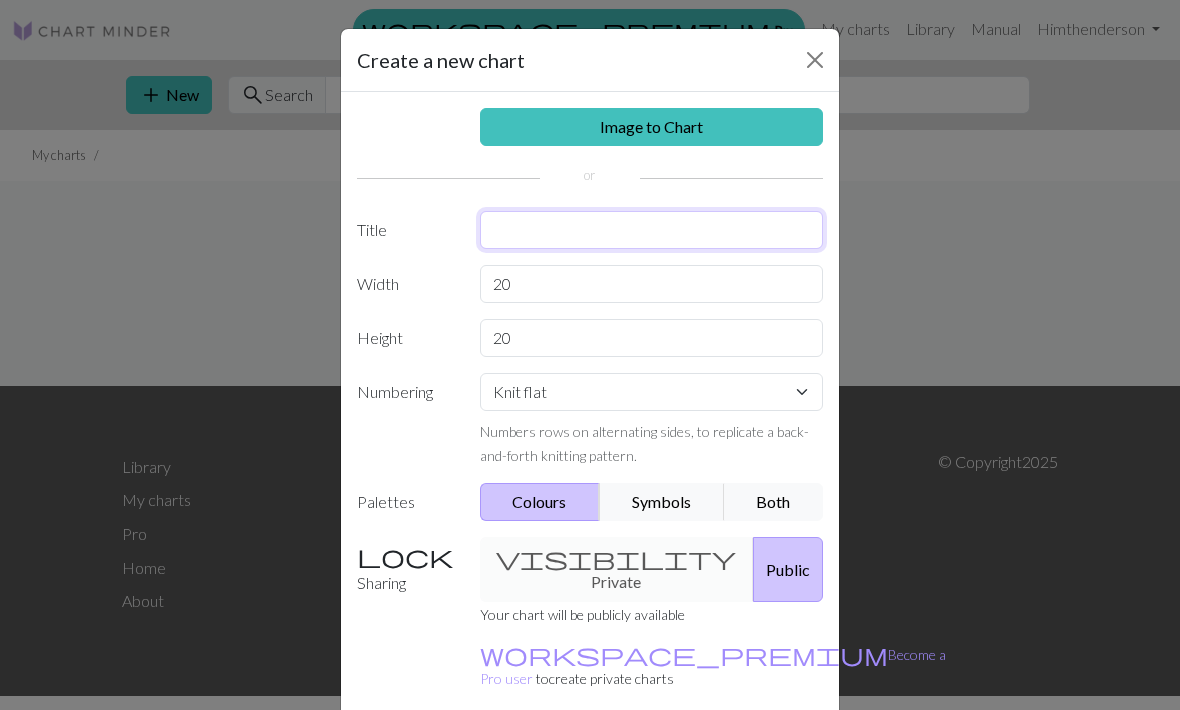 click at bounding box center [652, 230] 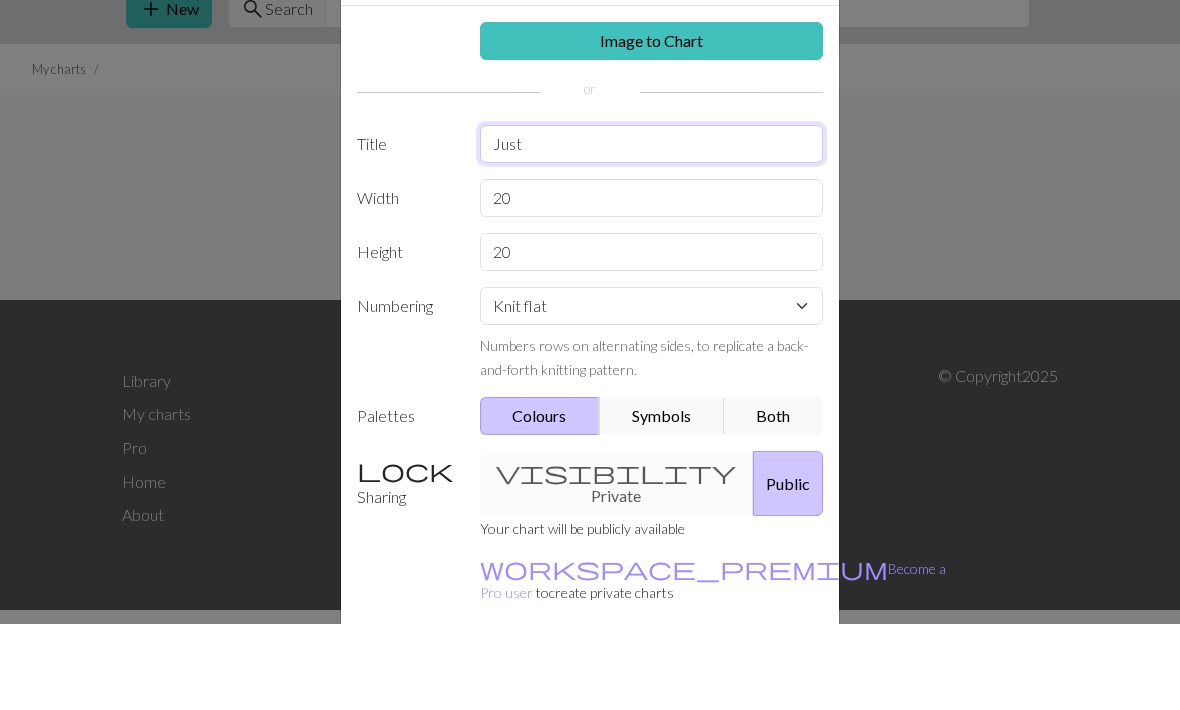 type on "Just" 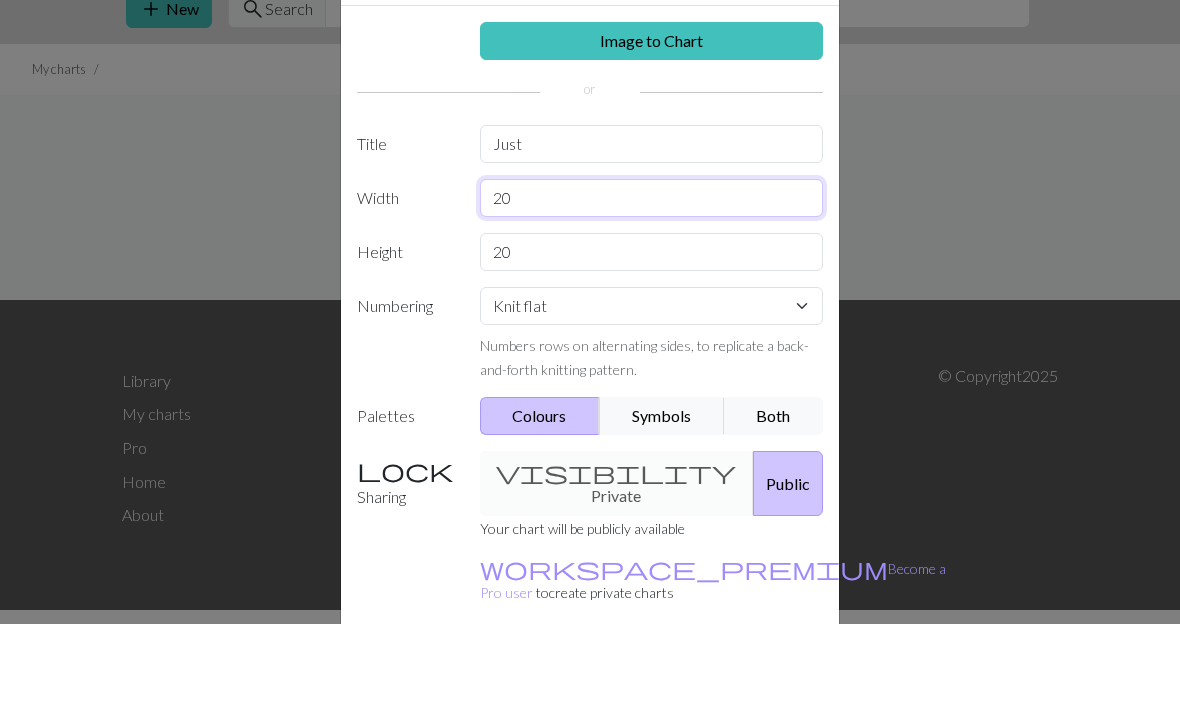 click on "20" at bounding box center [652, 284] 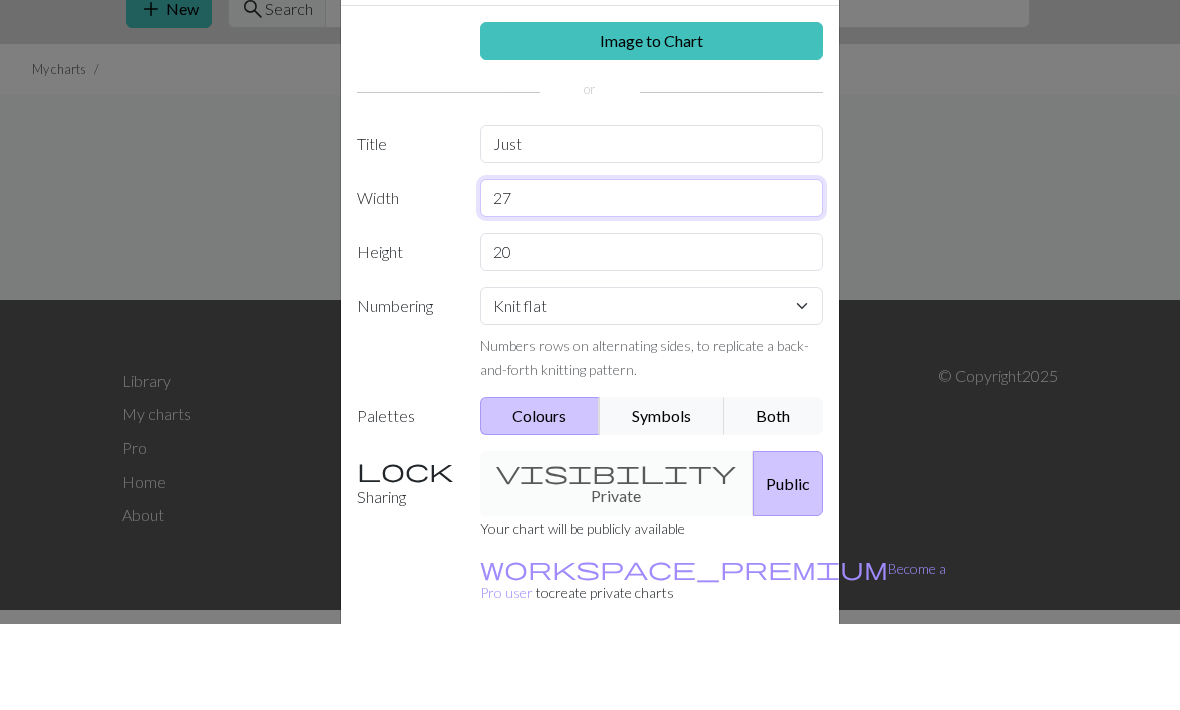 type on "27" 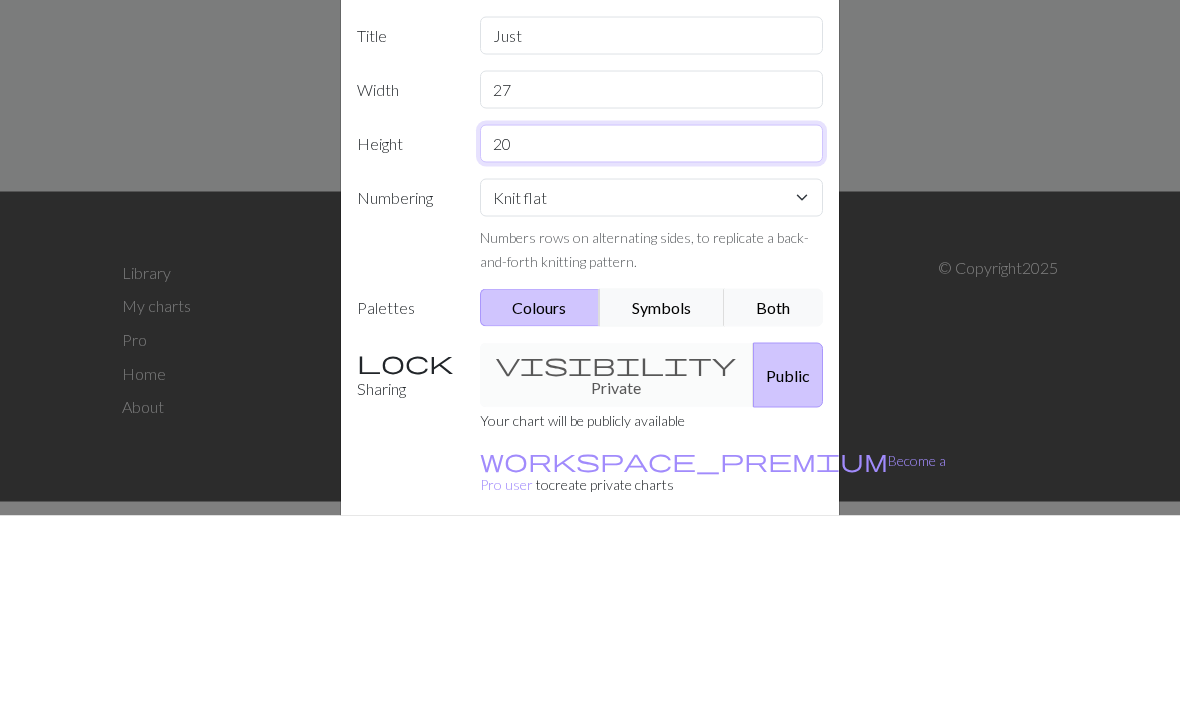 type on "2" 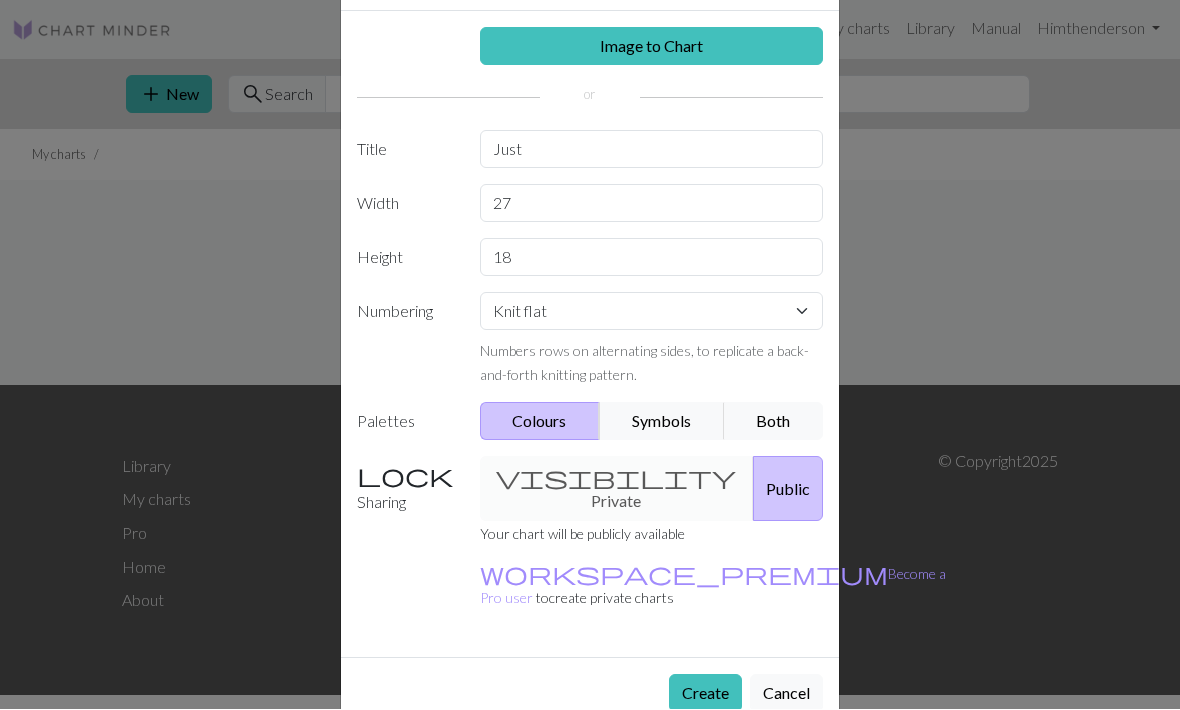 scroll, scrollTop: 79, scrollLeft: 0, axis: vertical 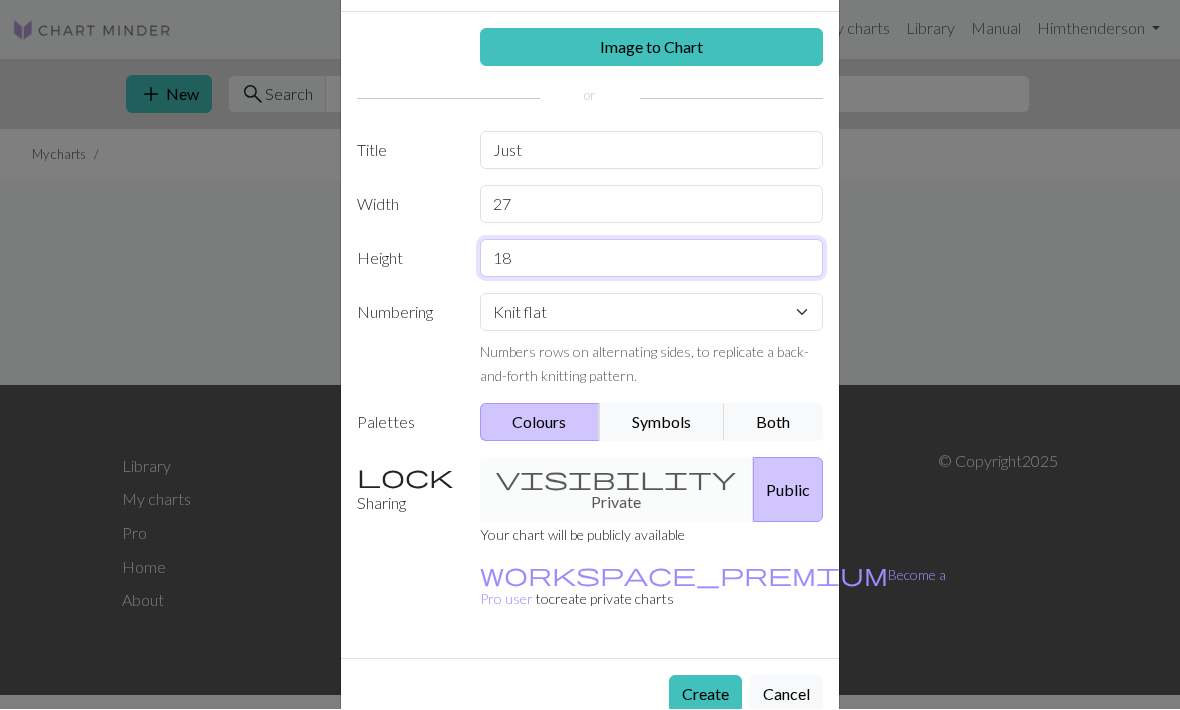 type on "18" 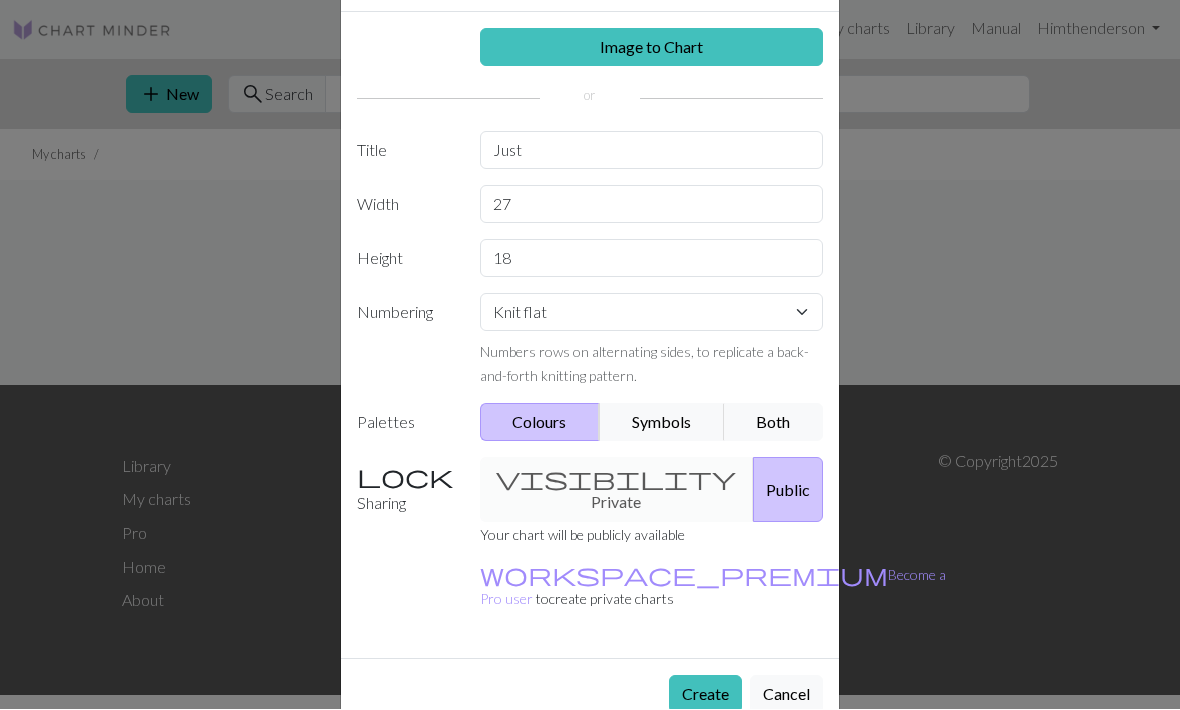 click on "Create" at bounding box center [705, 695] 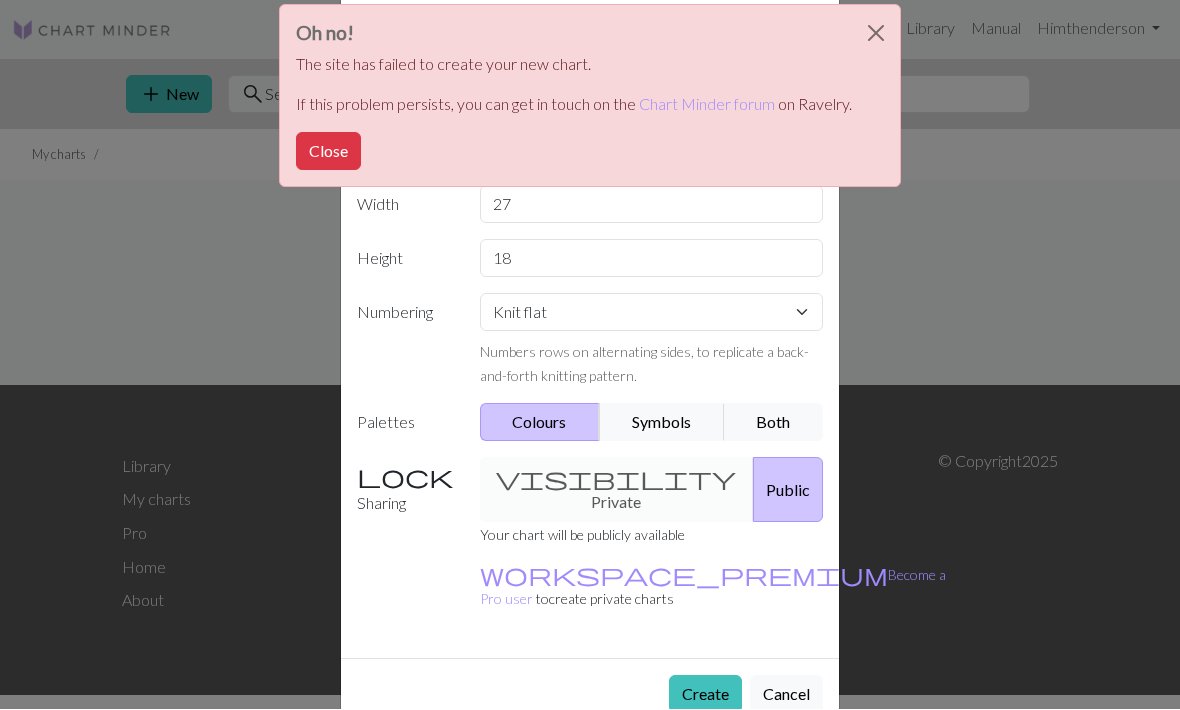 click on "Close" at bounding box center (328, 152) 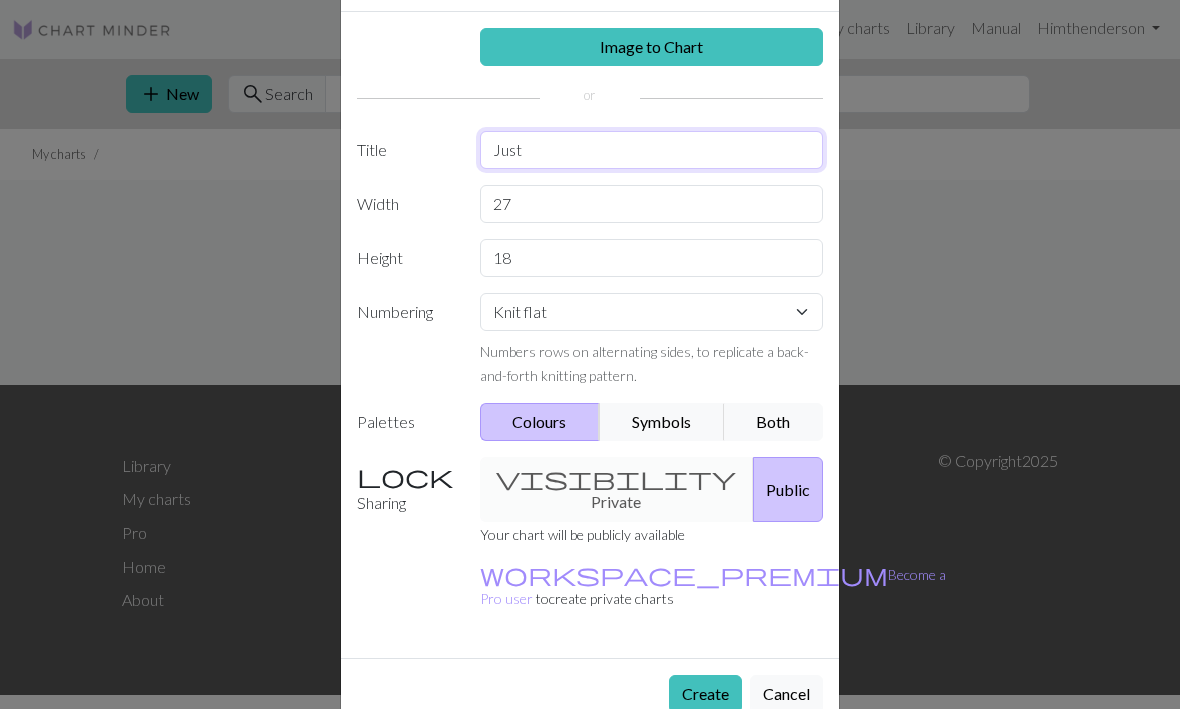 click on "Just" at bounding box center [652, 151] 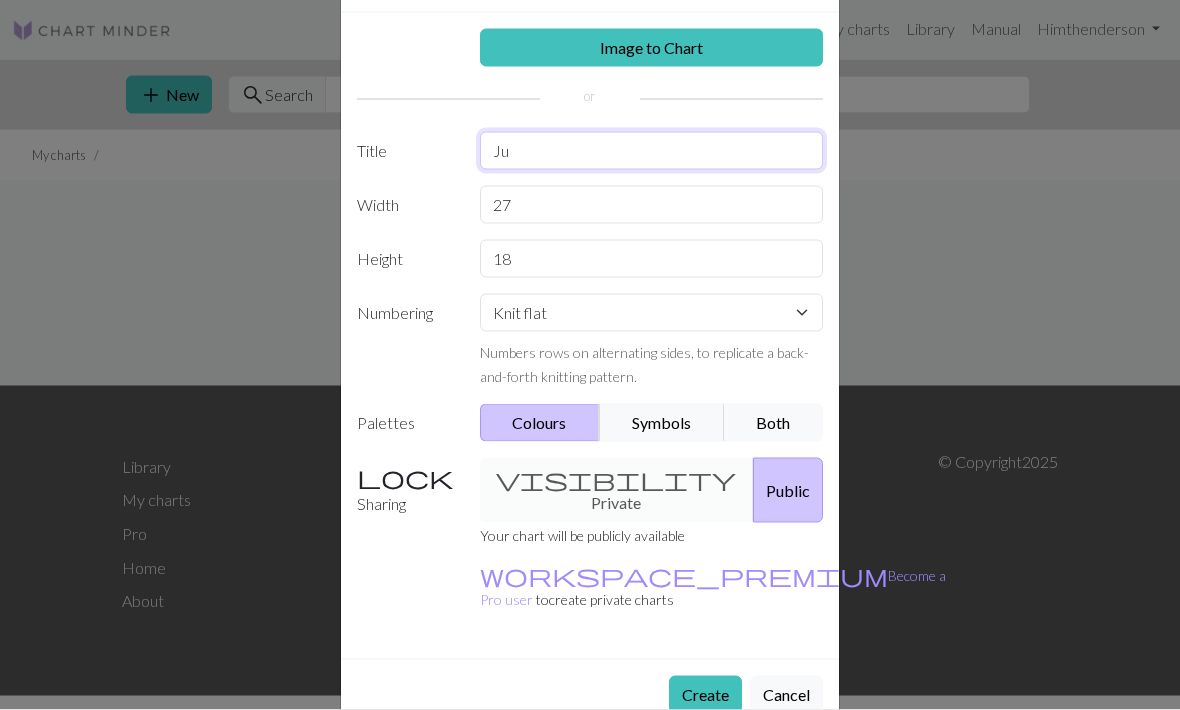 type on "J" 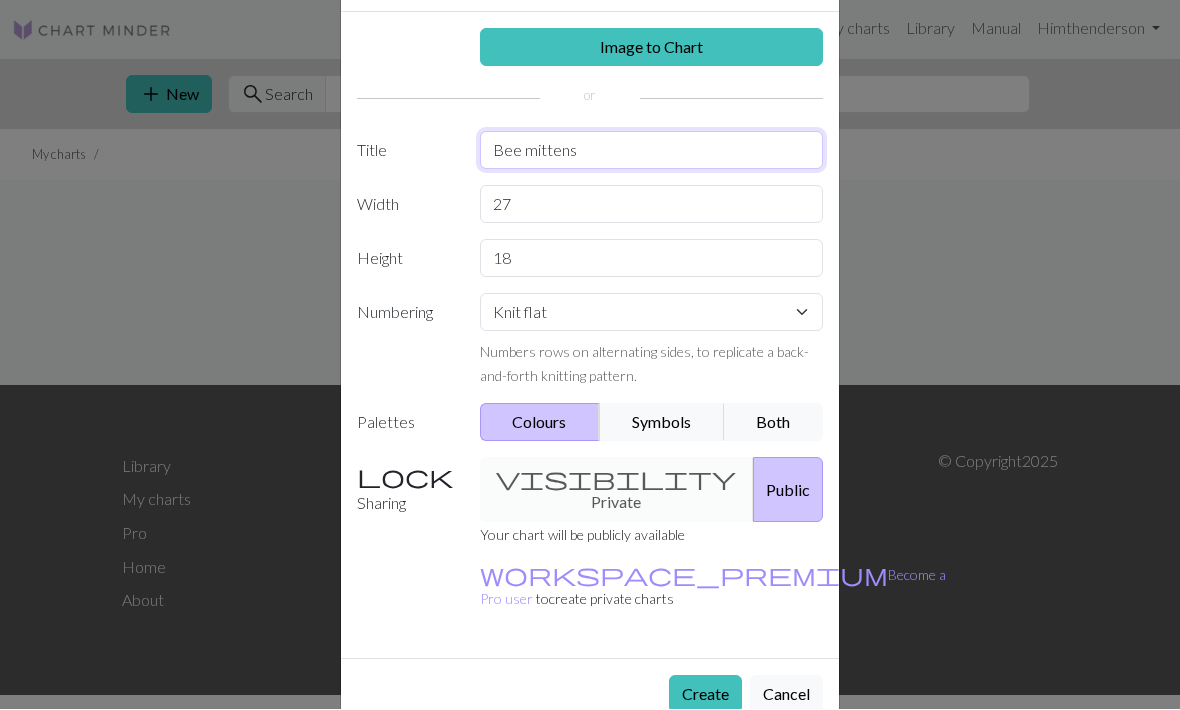 type on "Bee mittens" 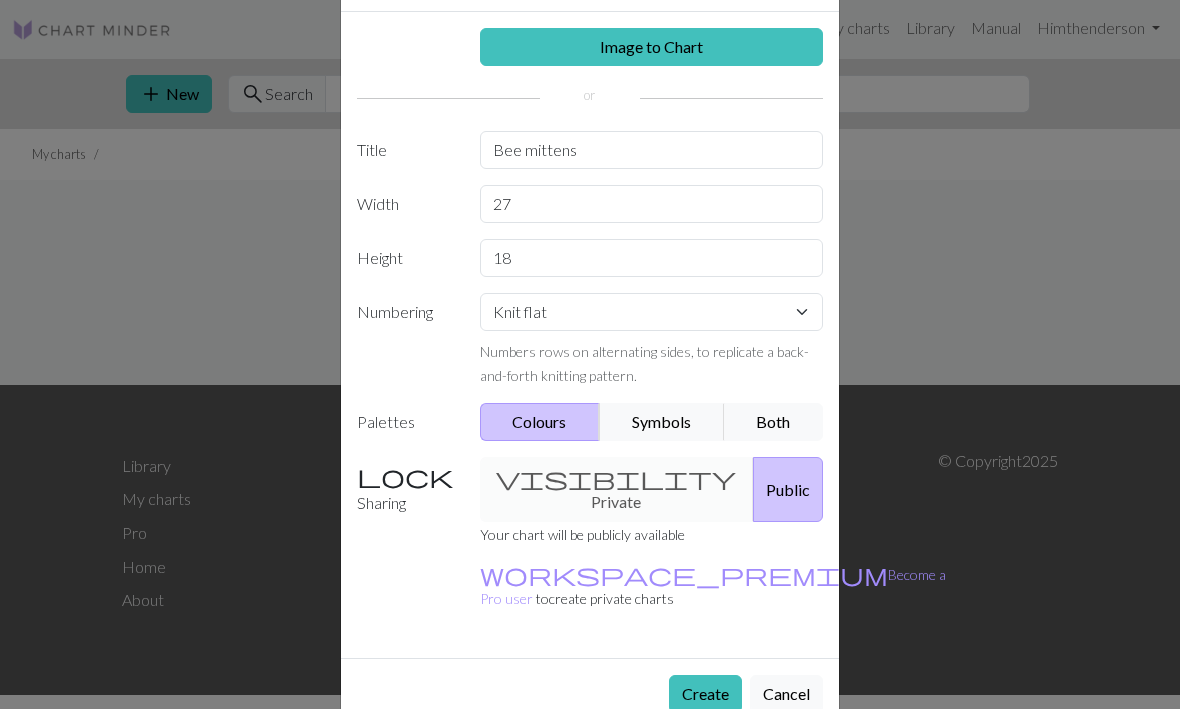 click on "Create" at bounding box center [705, 695] 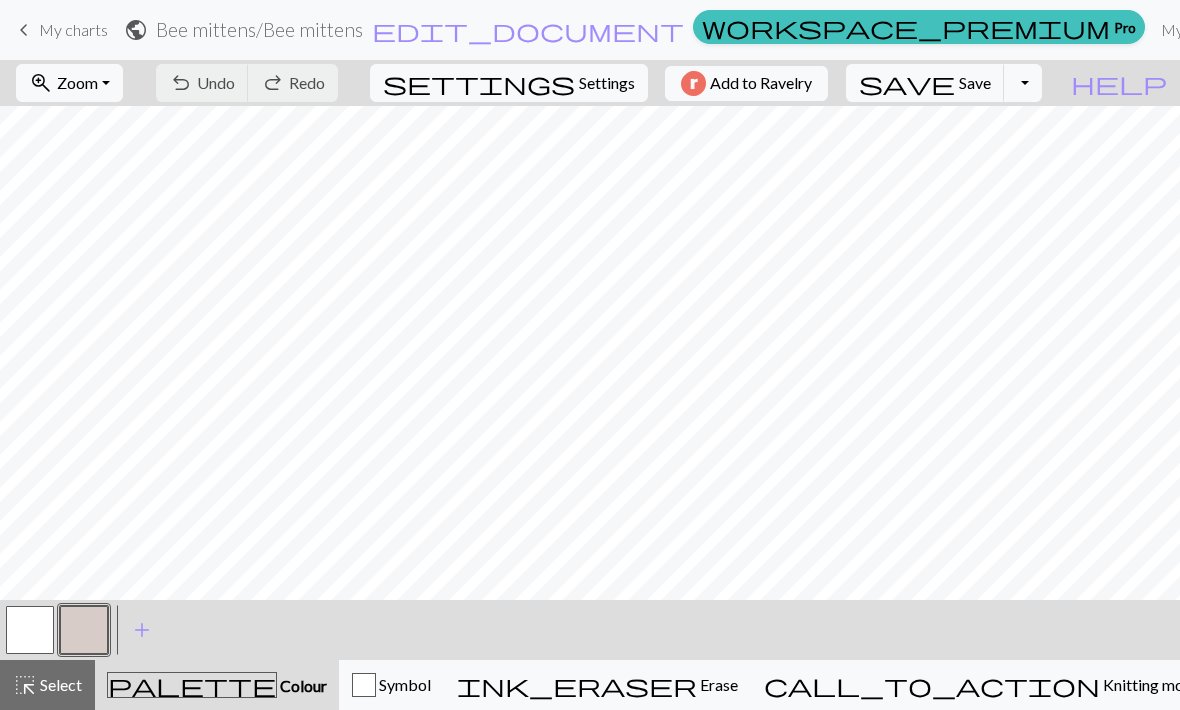 click at bounding box center [84, 630] 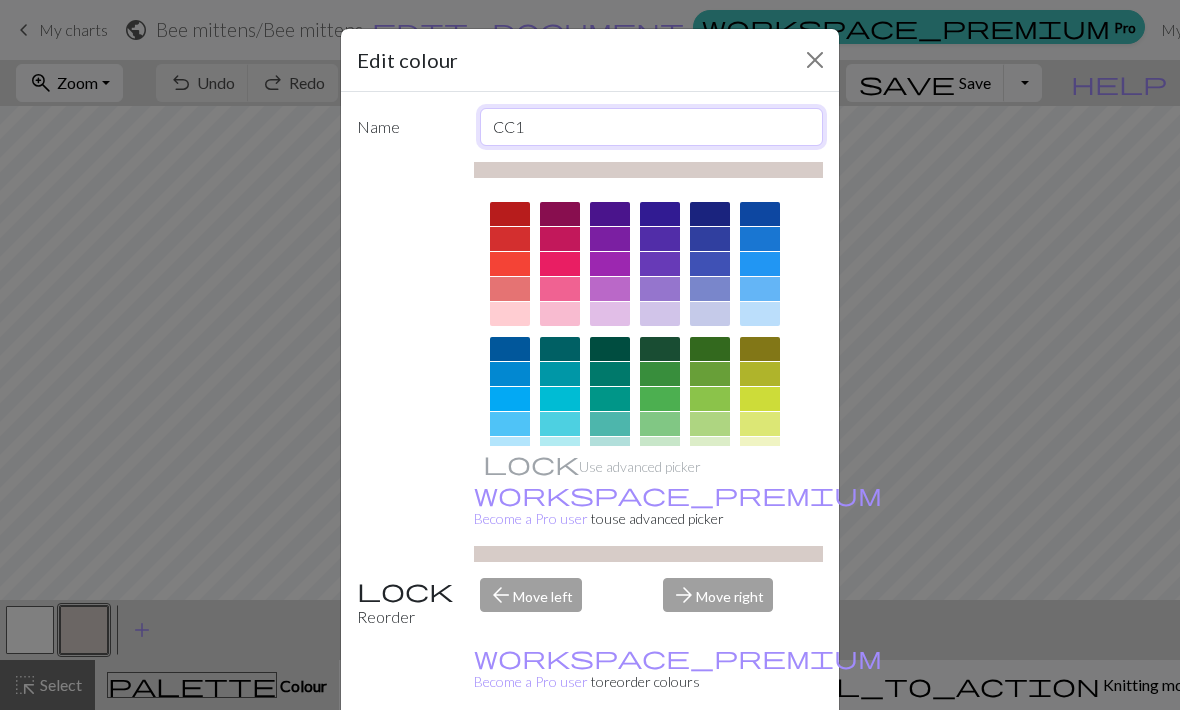 click on "CC1" at bounding box center [652, 127] 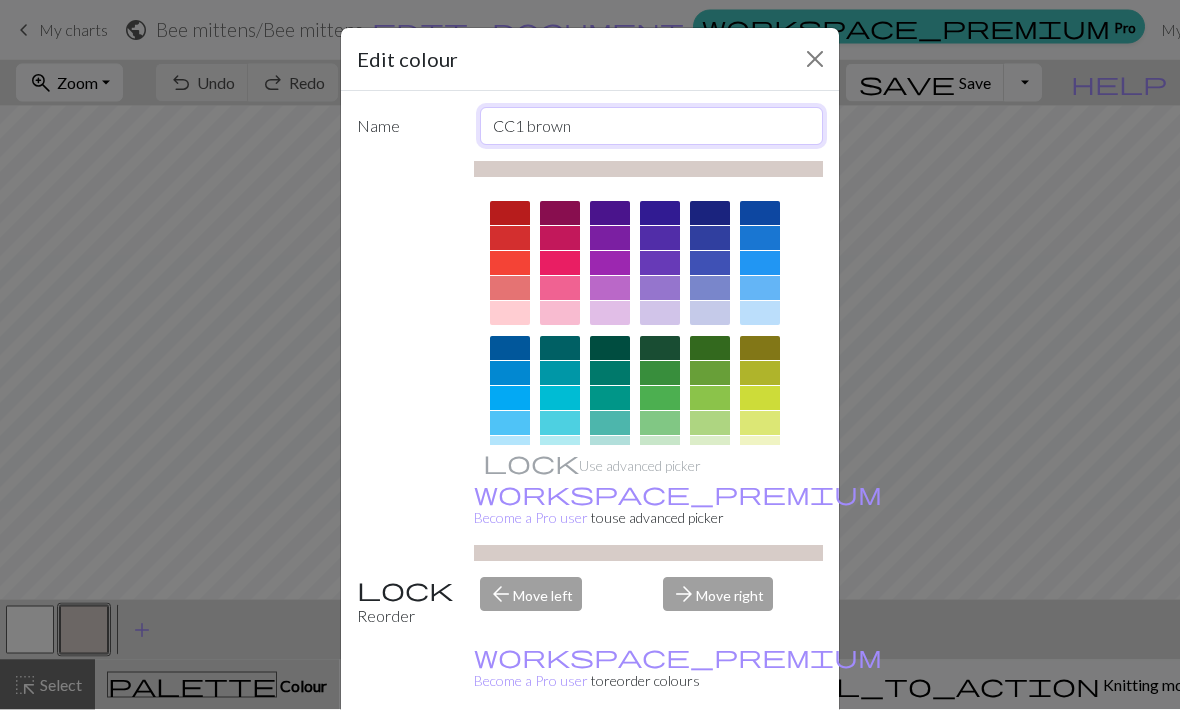 type on "CC1 brown" 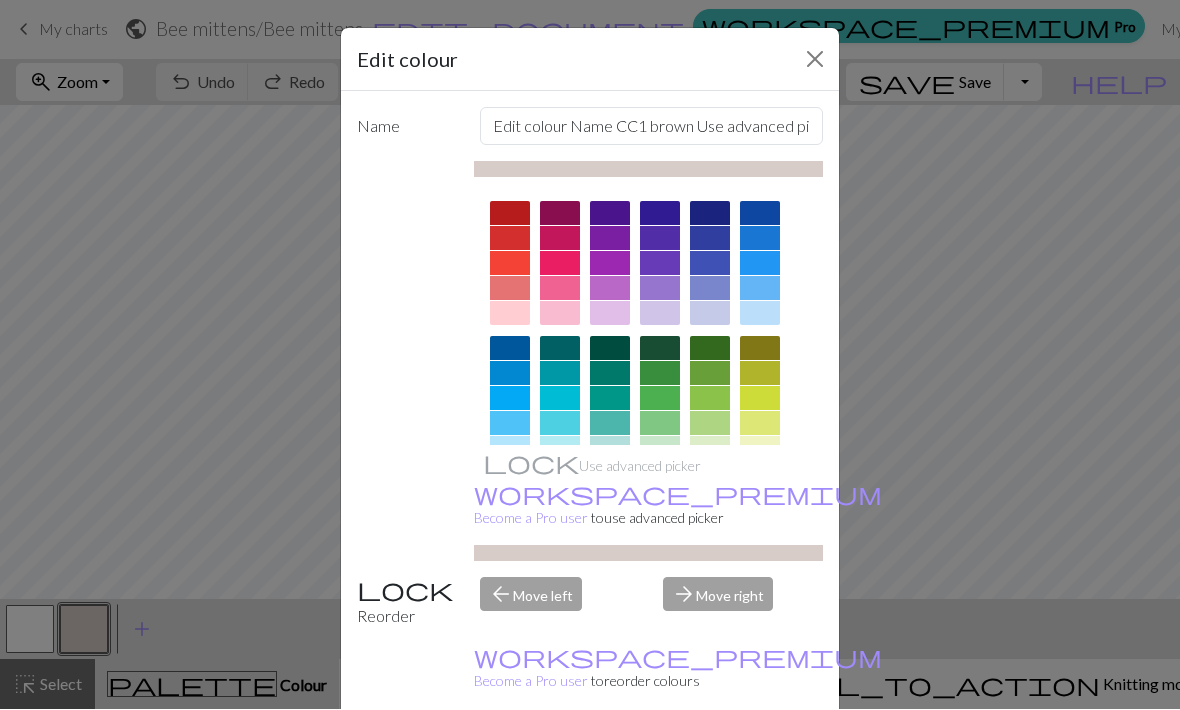 click on "Edit colour Name CC1 brown Use advanced picker workspace_premium Become a Pro user   to  use advanced picker Reorder arrow_back Move left arrow_forward Move right workspace_premium Become a Pro user   to  reorder colours Delete Done Cancel" at bounding box center [590, 355] 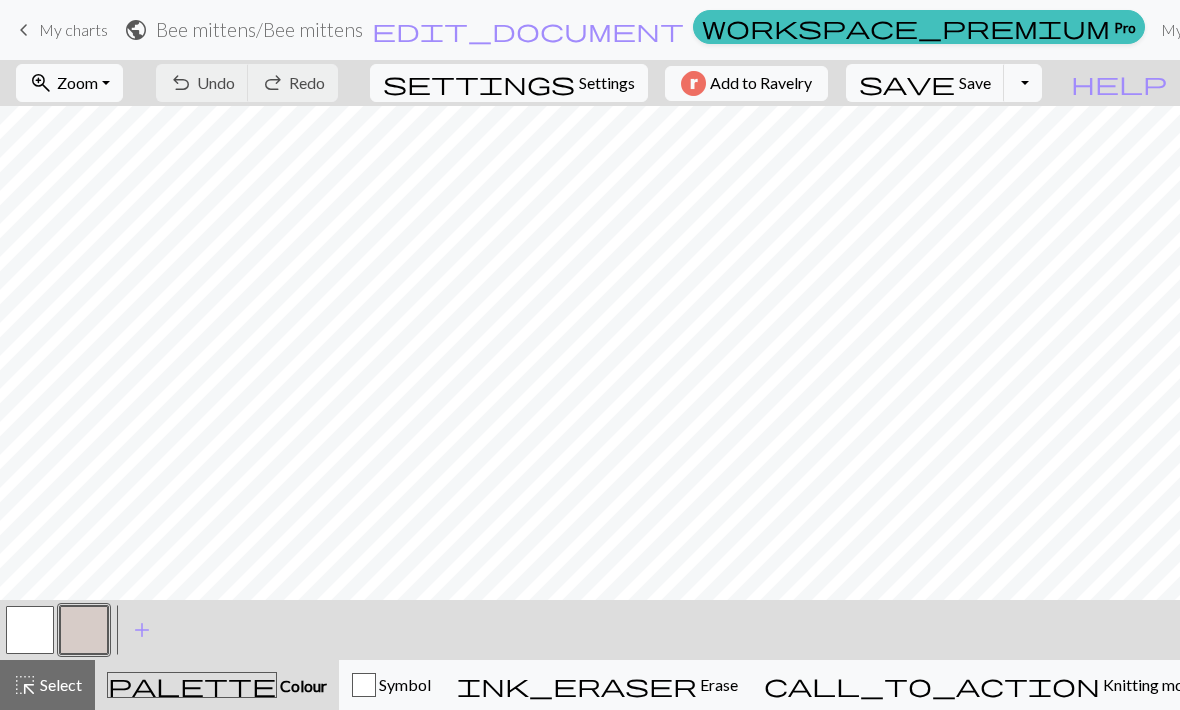 click at bounding box center (30, 630) 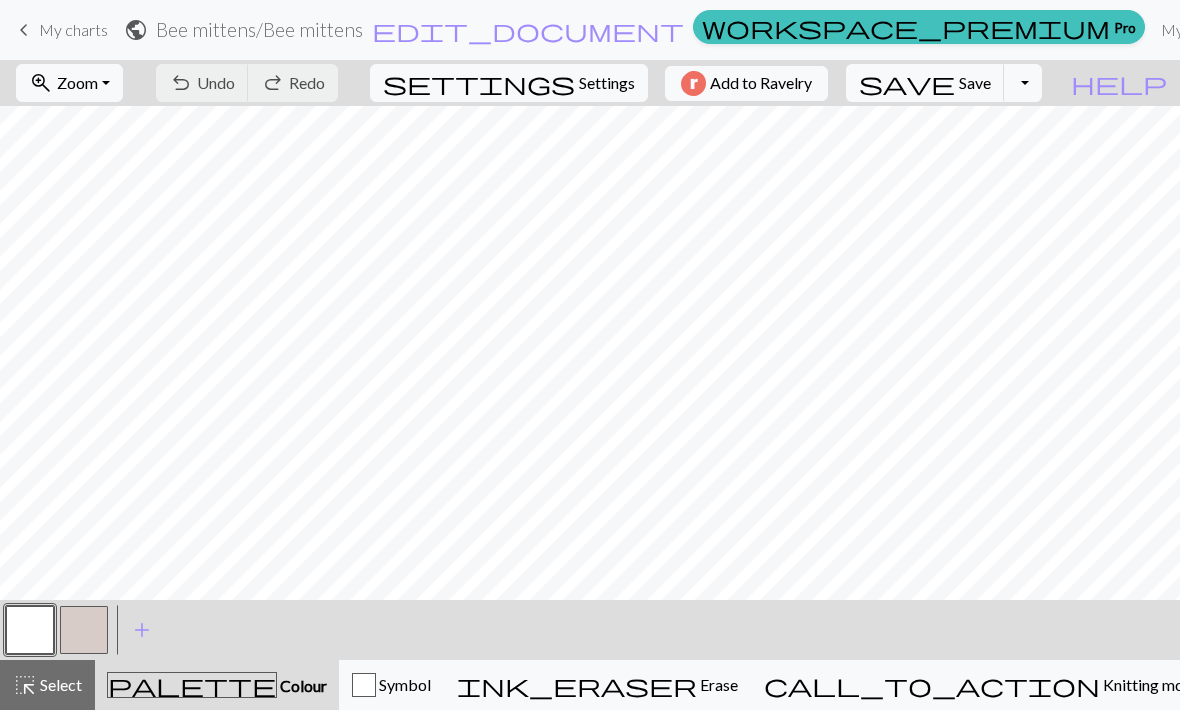 click at bounding box center [84, 630] 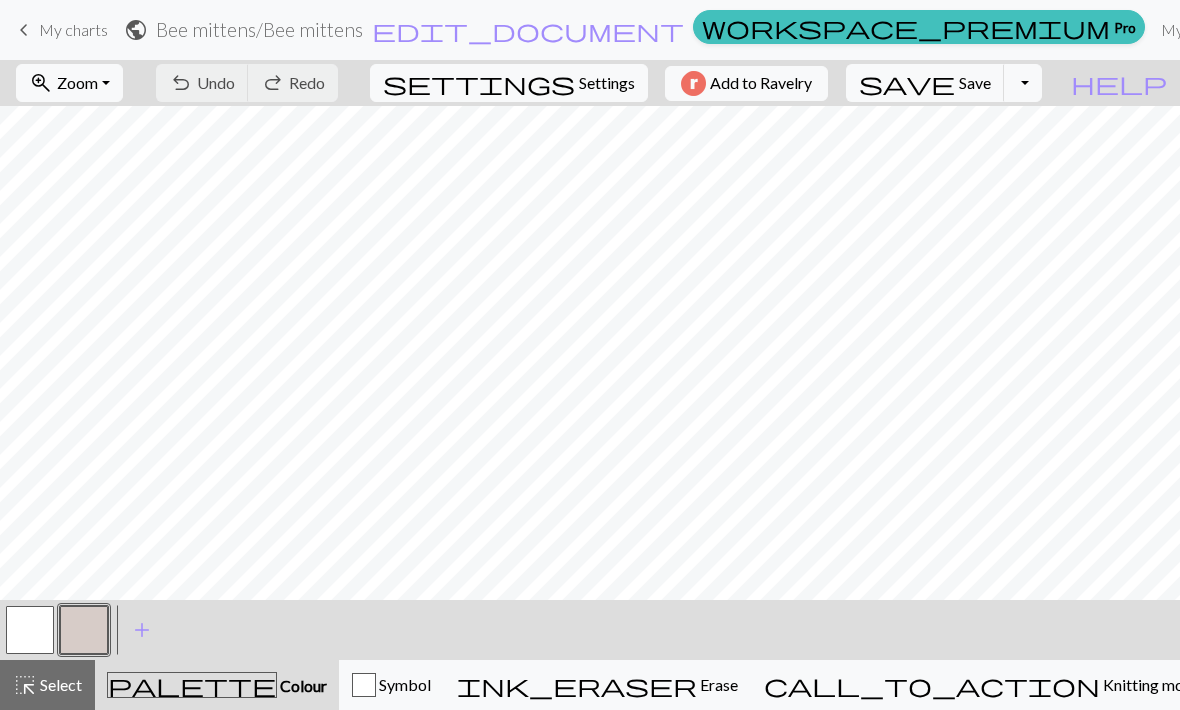 click at bounding box center [84, 630] 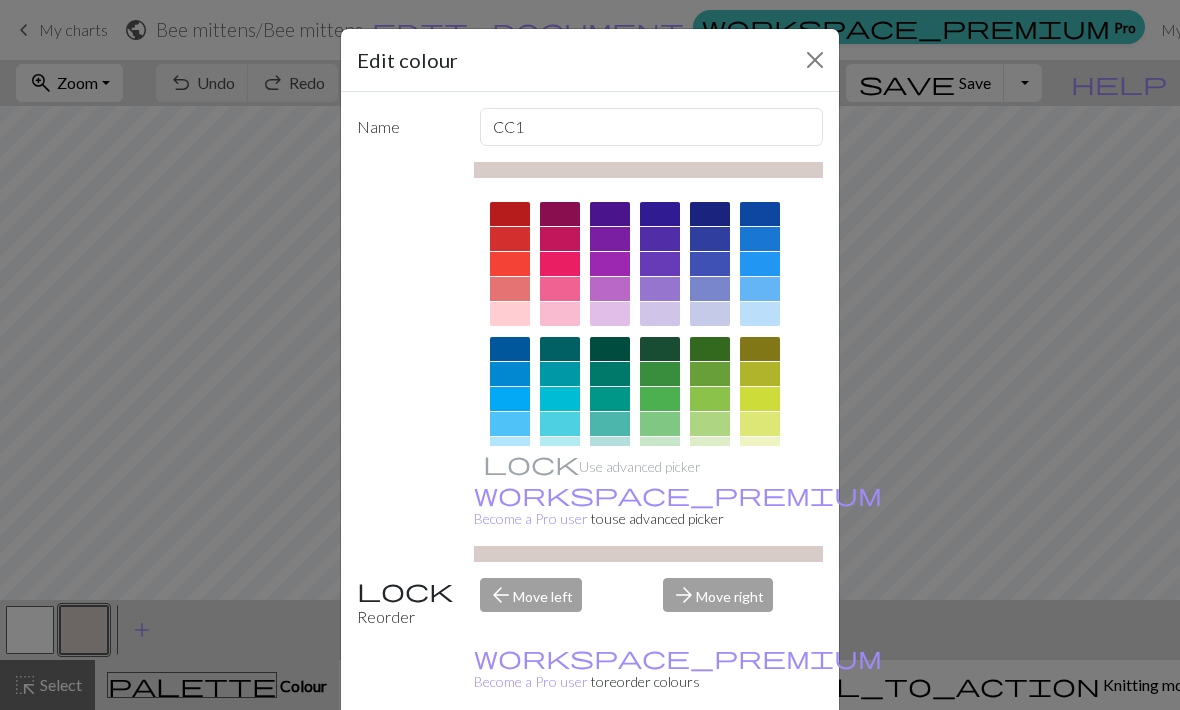 click at bounding box center [760, 269] 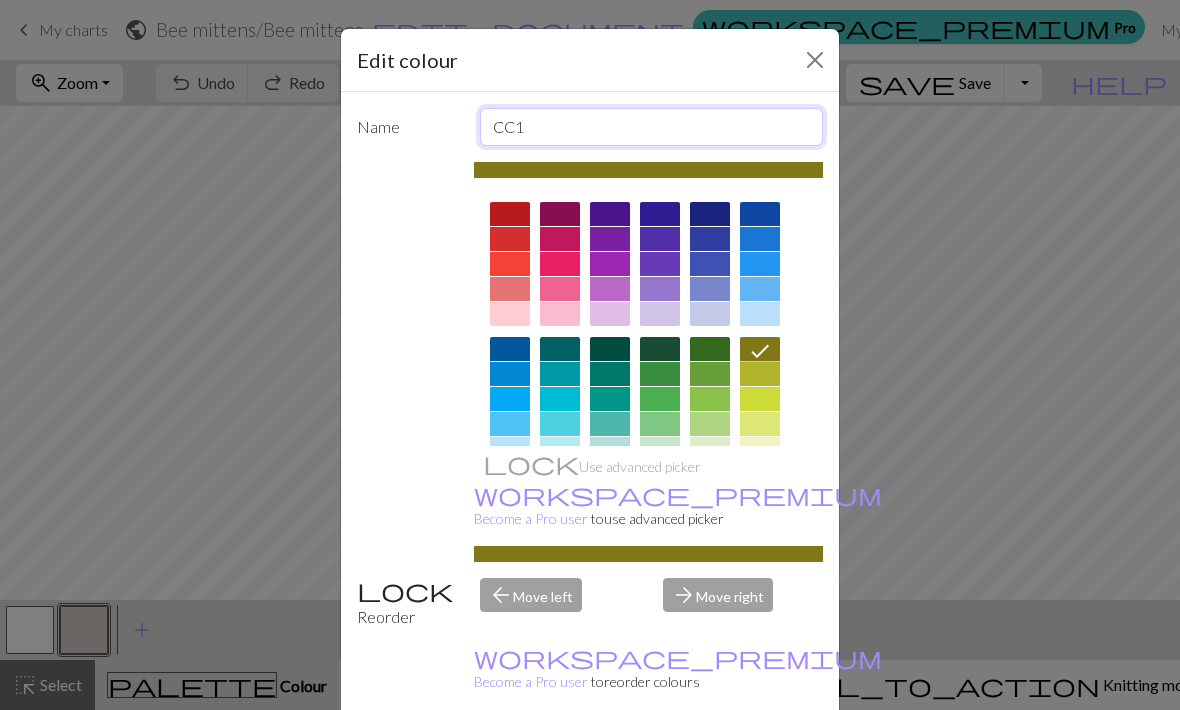 click on "CC1" at bounding box center [652, 127] 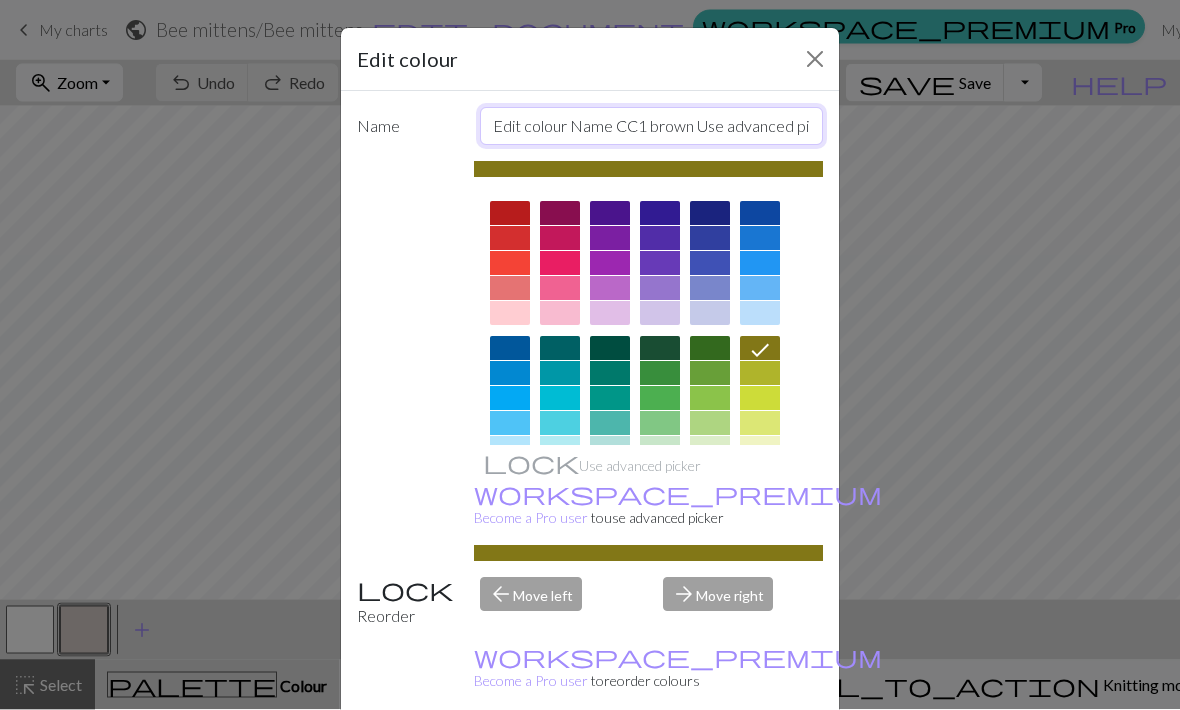 type on "CC1 brown" 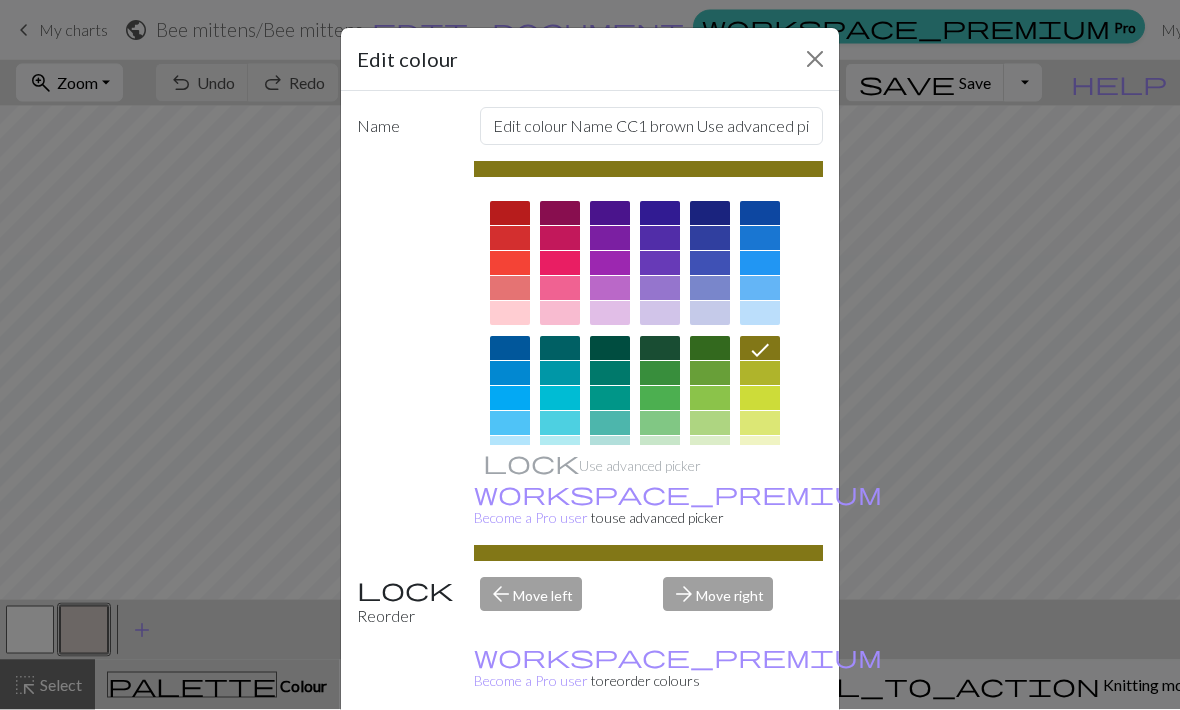 click at bounding box center [649, 170] 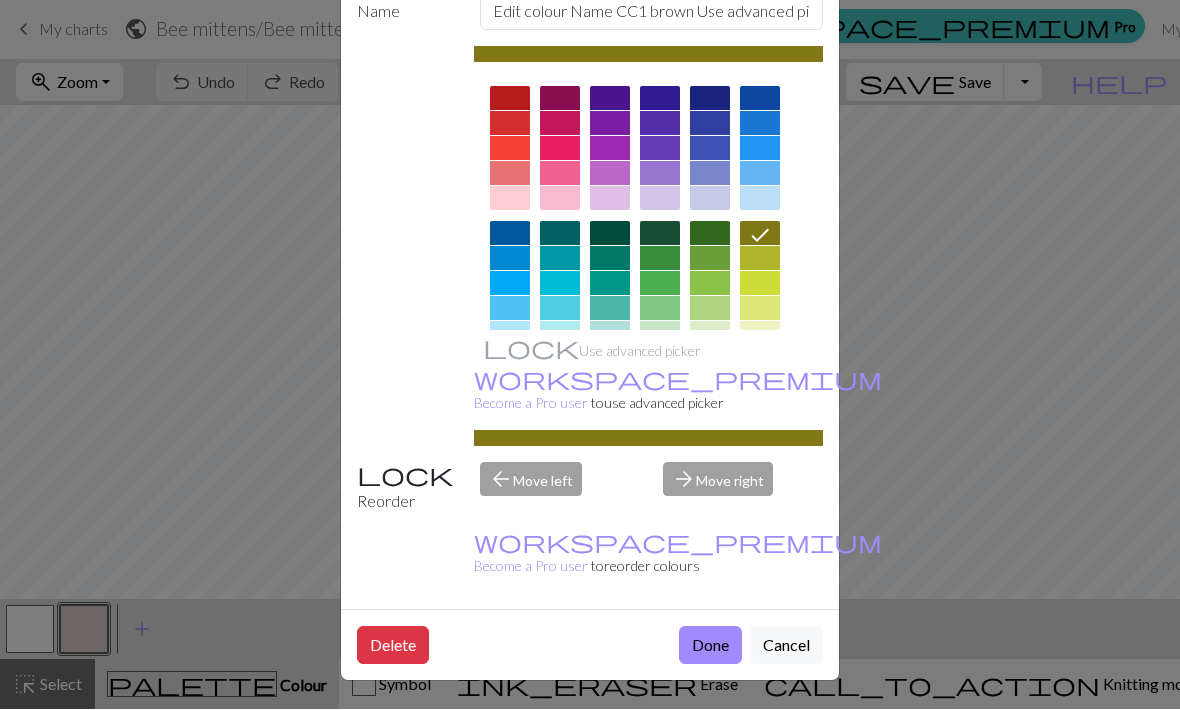 scroll, scrollTop: 116, scrollLeft: 0, axis: vertical 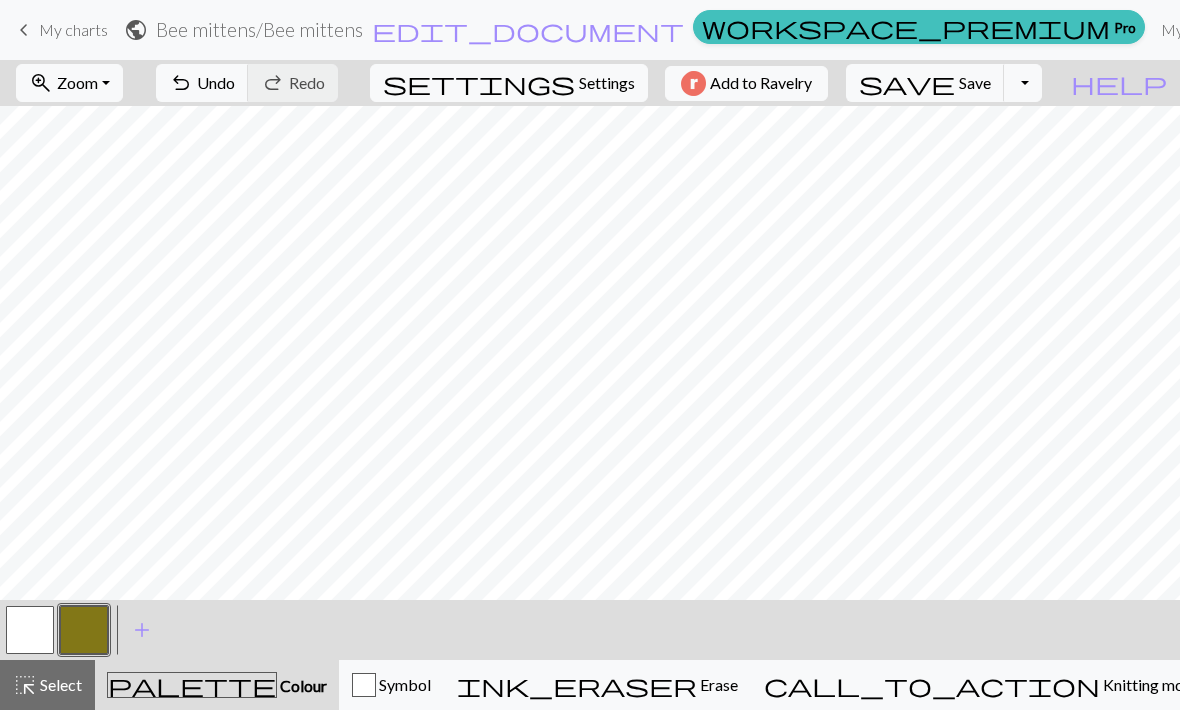 click at bounding box center [30, 630] 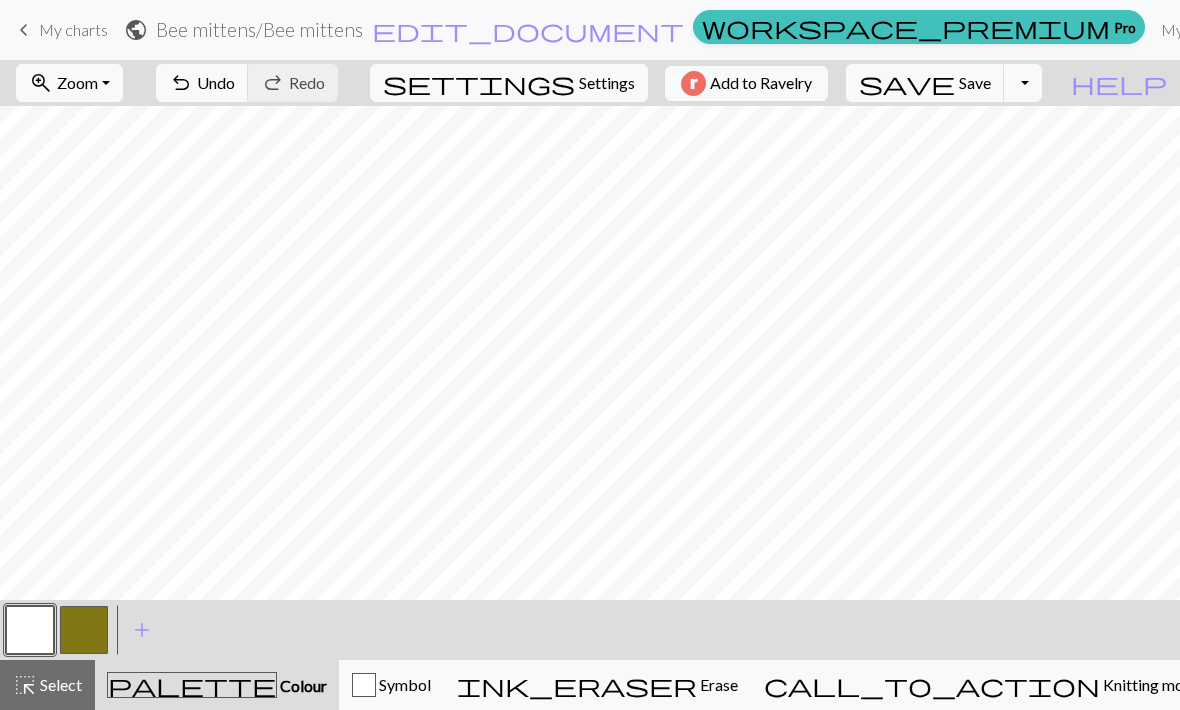 click at bounding box center (30, 630) 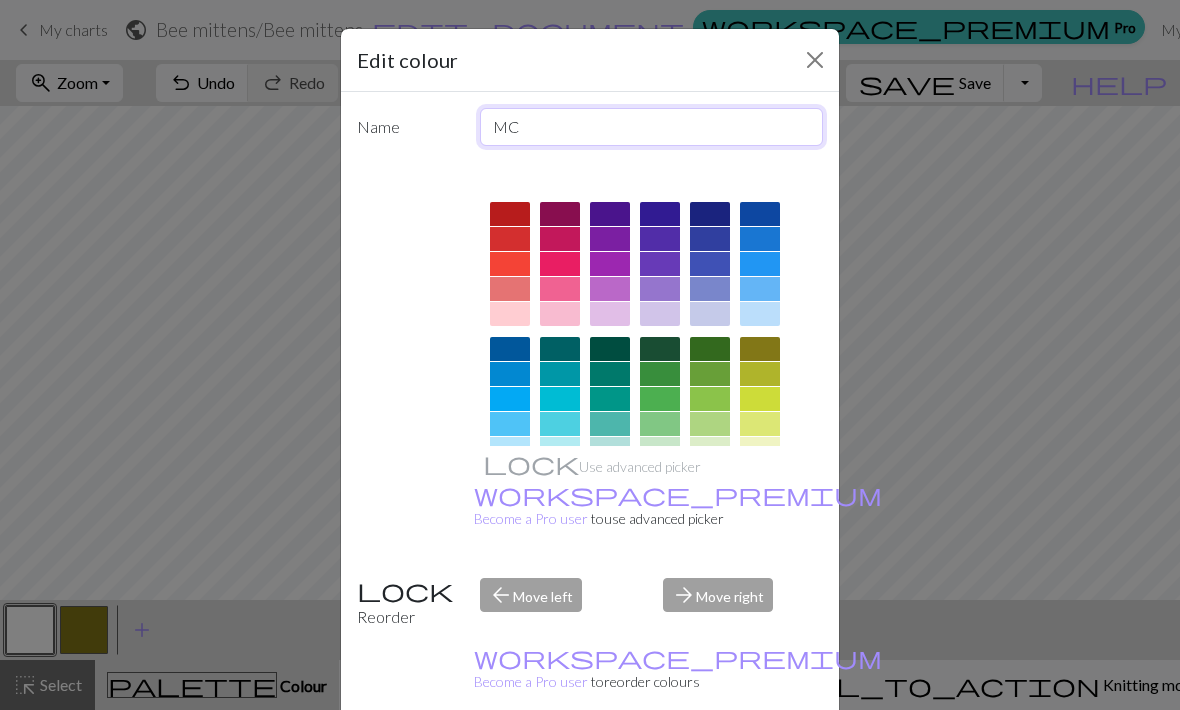 click on "MC" at bounding box center (652, 127) 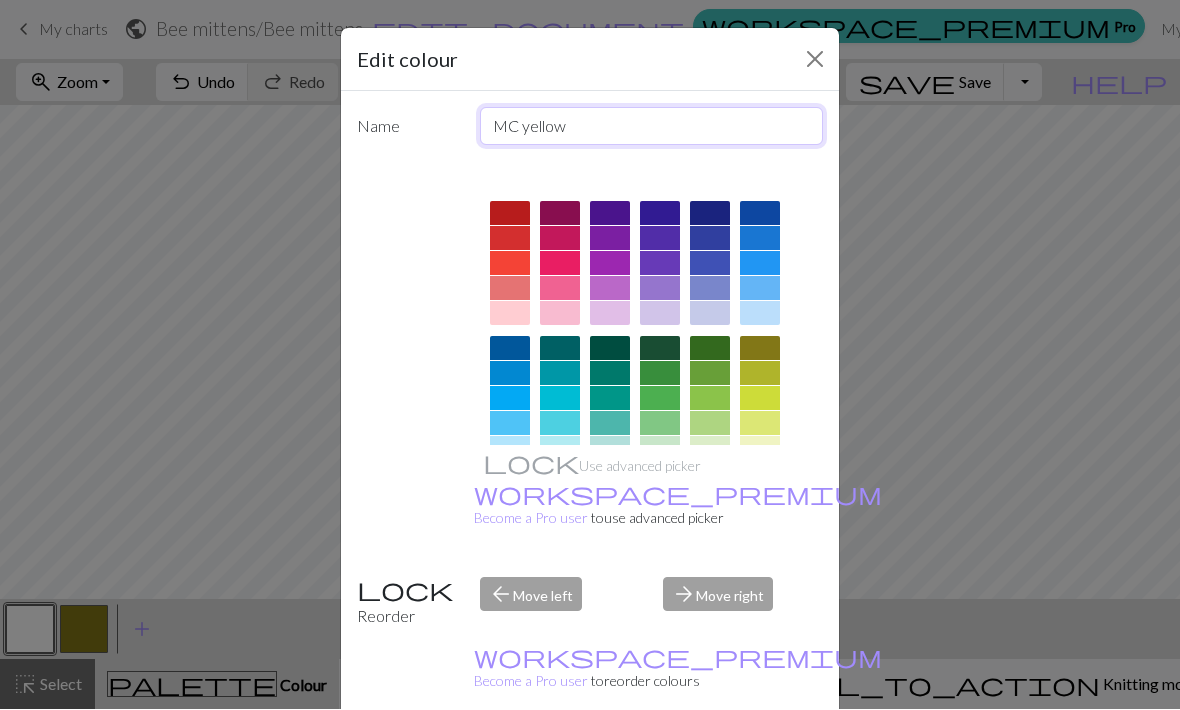 type on "MC yellow" 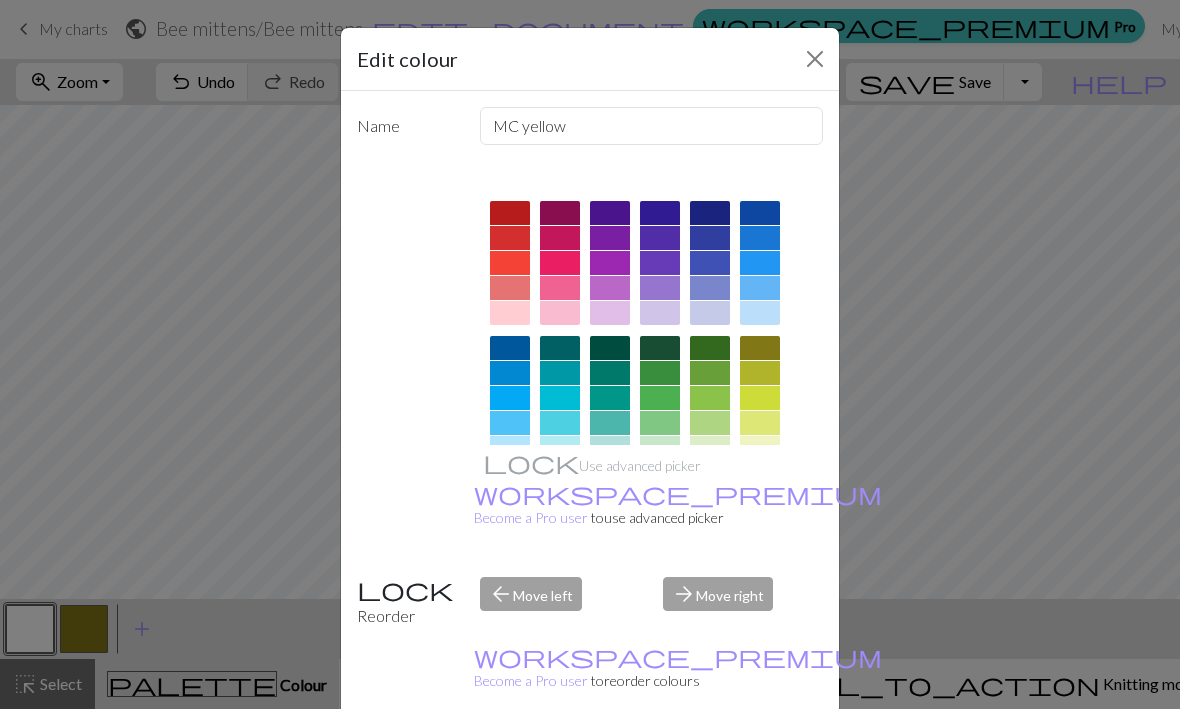 click at bounding box center (510, 509) 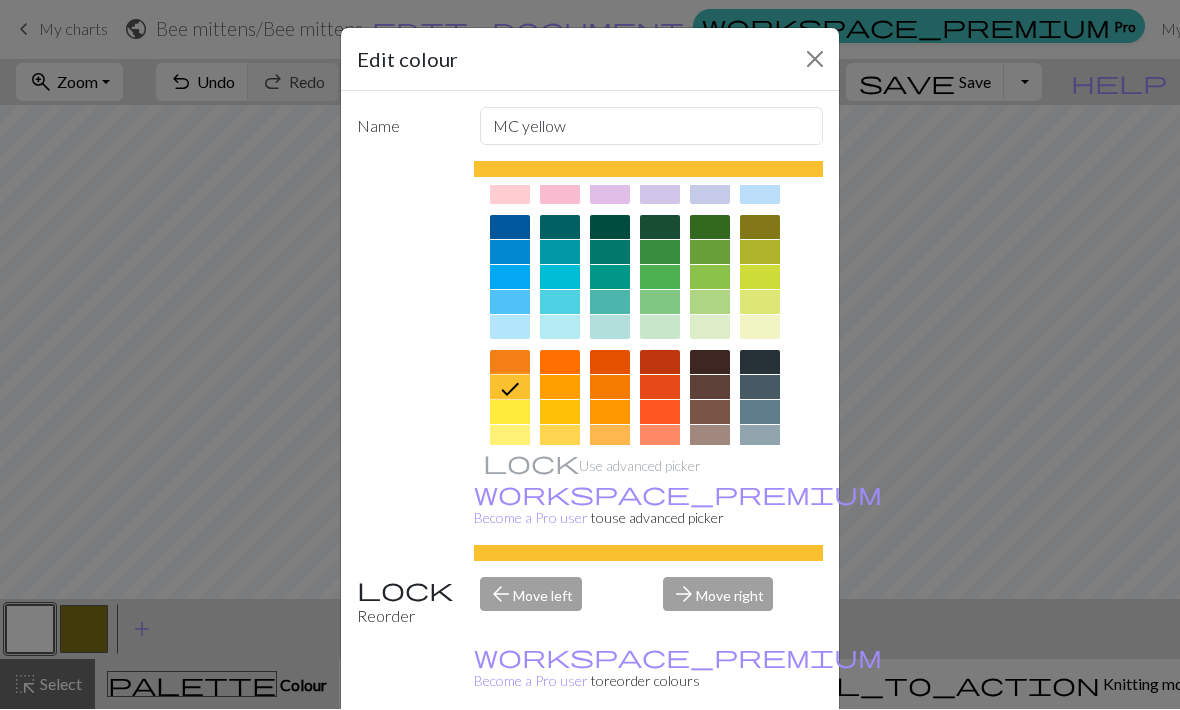 scroll, scrollTop: 122, scrollLeft: 0, axis: vertical 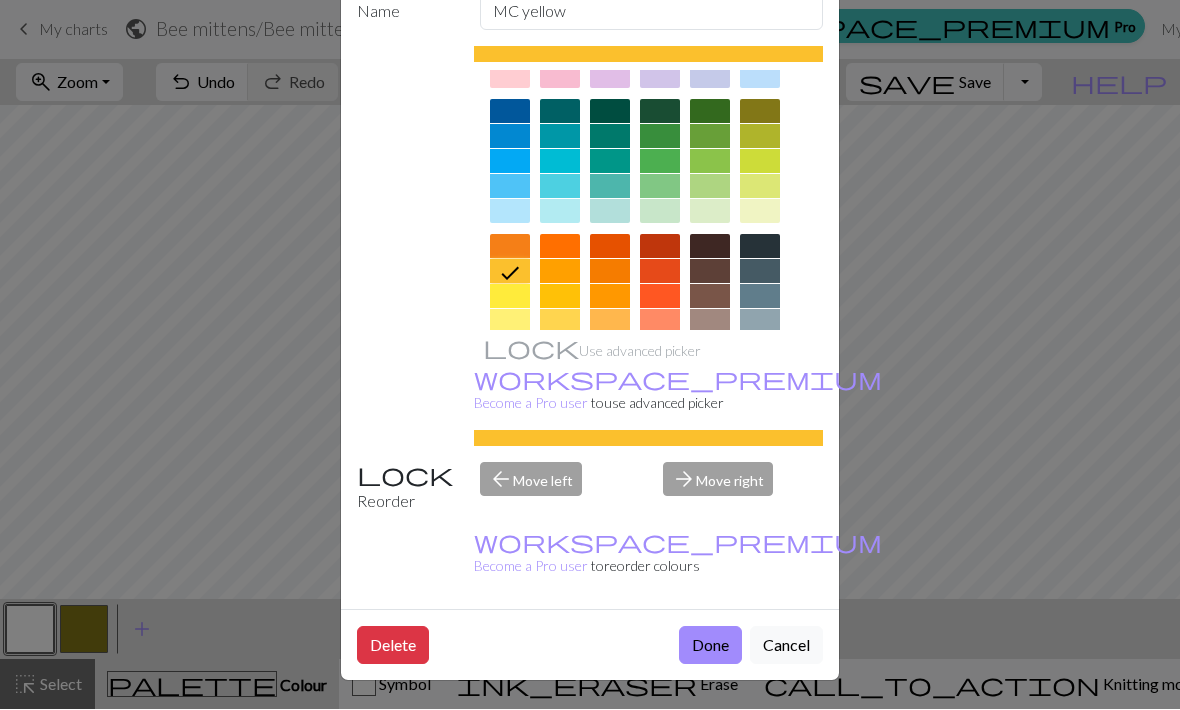 click on "Done" at bounding box center (710, 646) 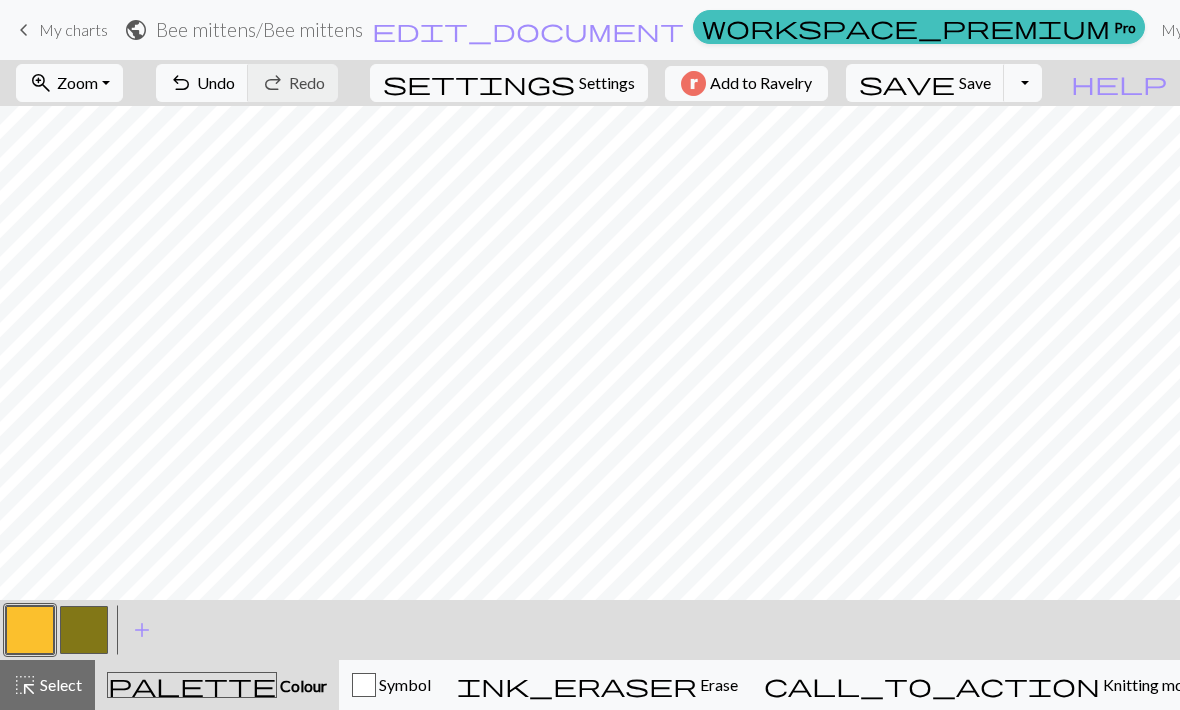click at bounding box center [30, 630] 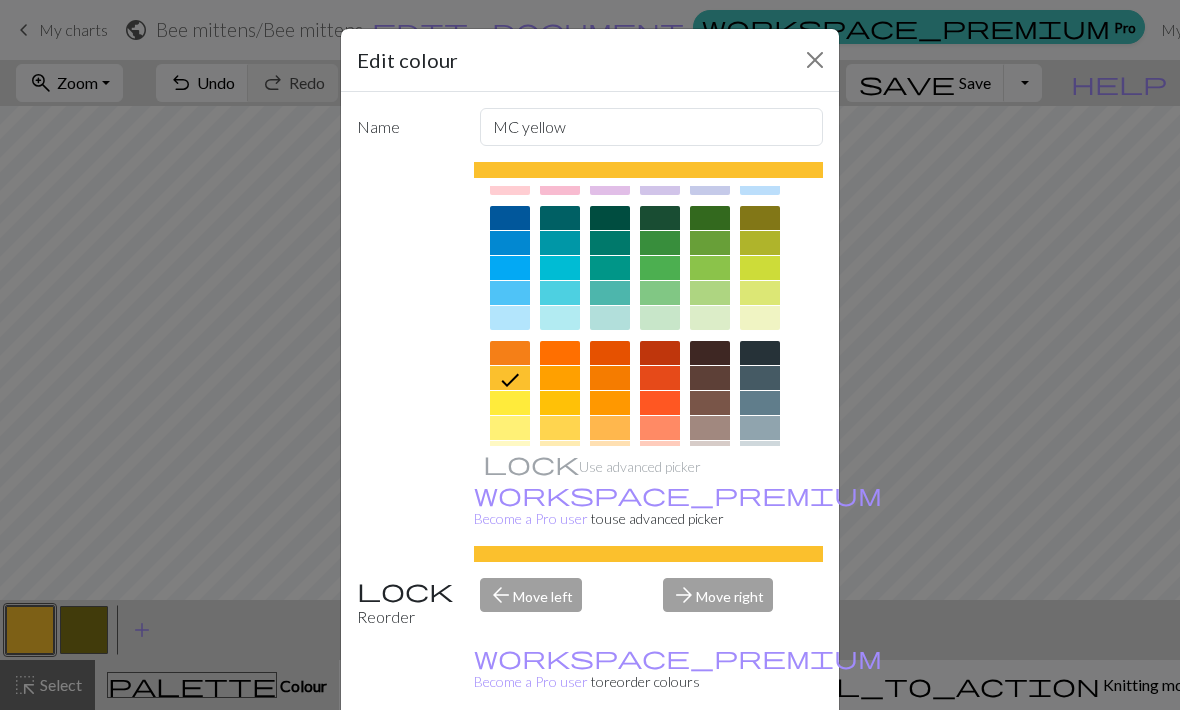scroll, scrollTop: 132, scrollLeft: 0, axis: vertical 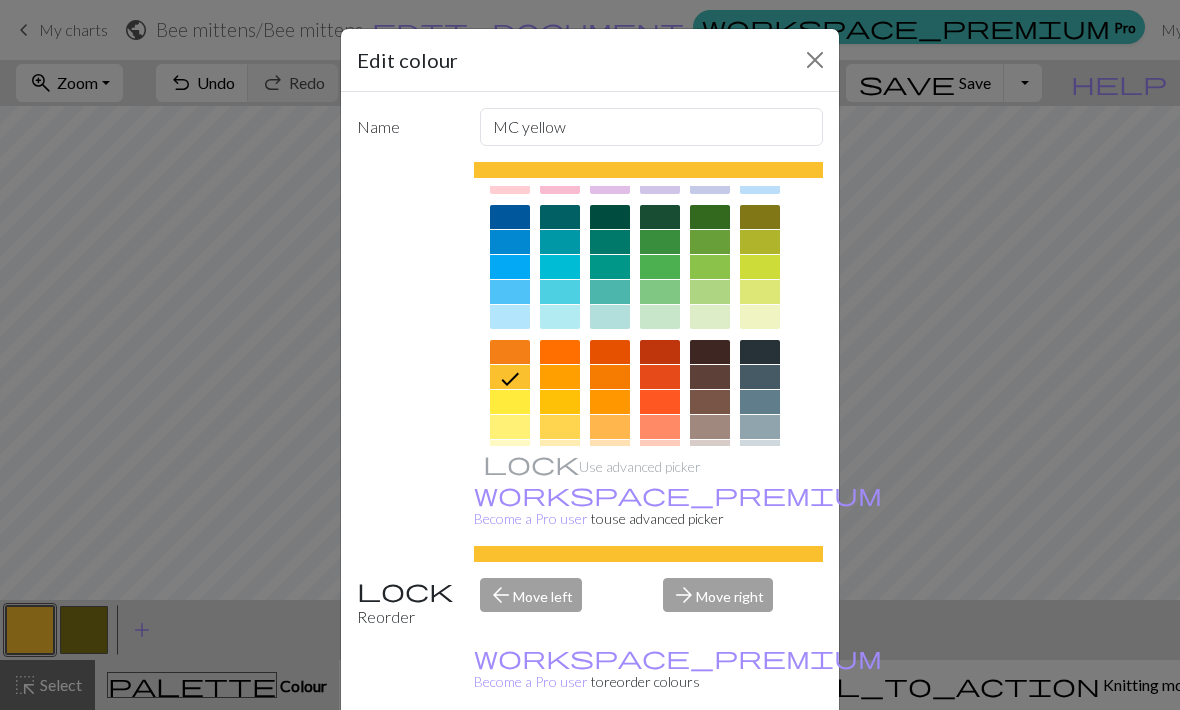 click at bounding box center [560, 427] 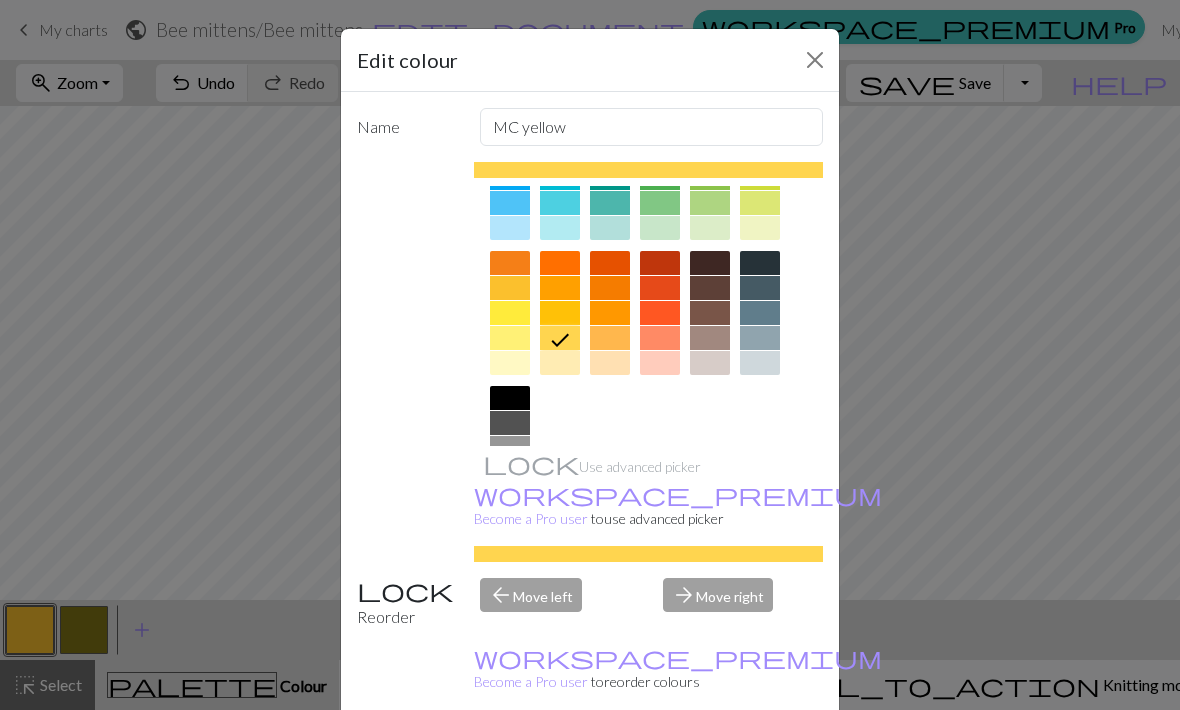 scroll, scrollTop: 207, scrollLeft: 0, axis: vertical 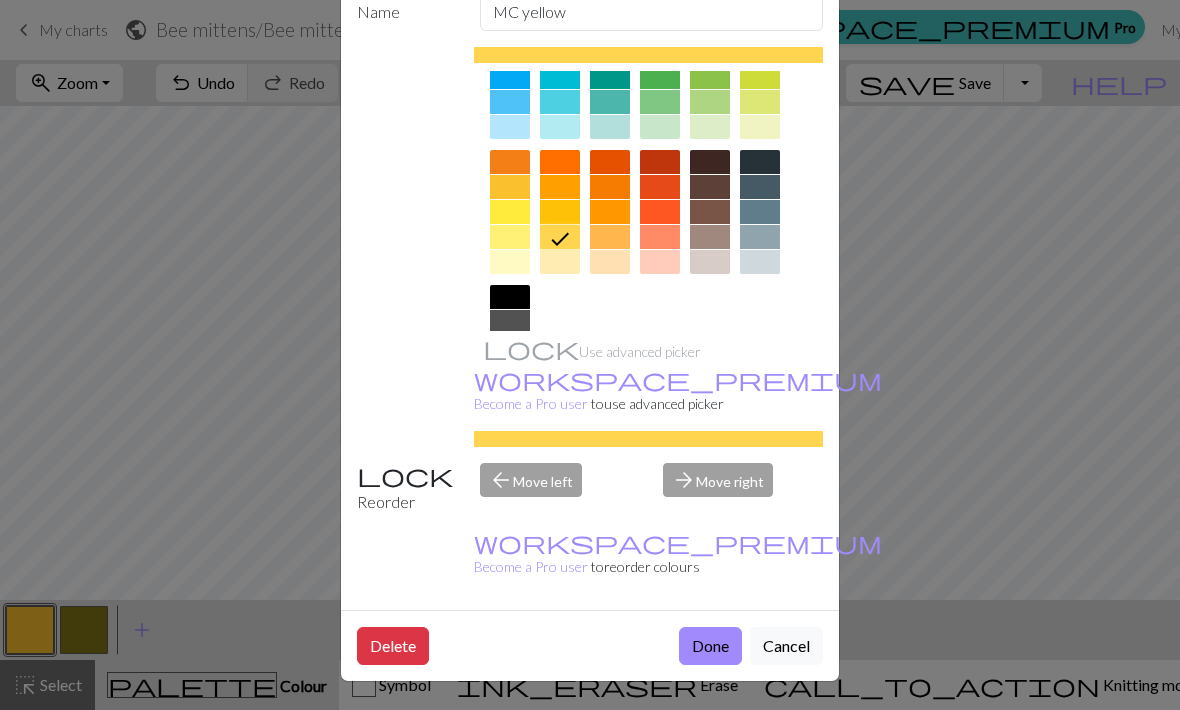 click on "Done" at bounding box center [710, 646] 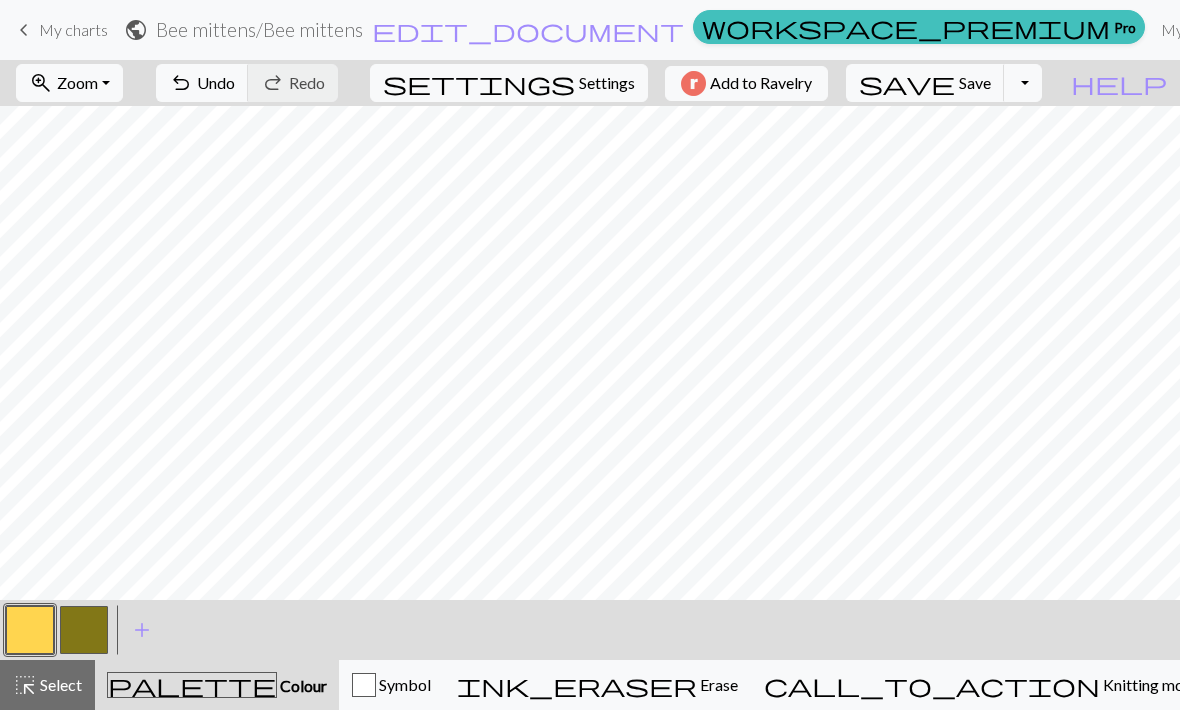 click at bounding box center (84, 630) 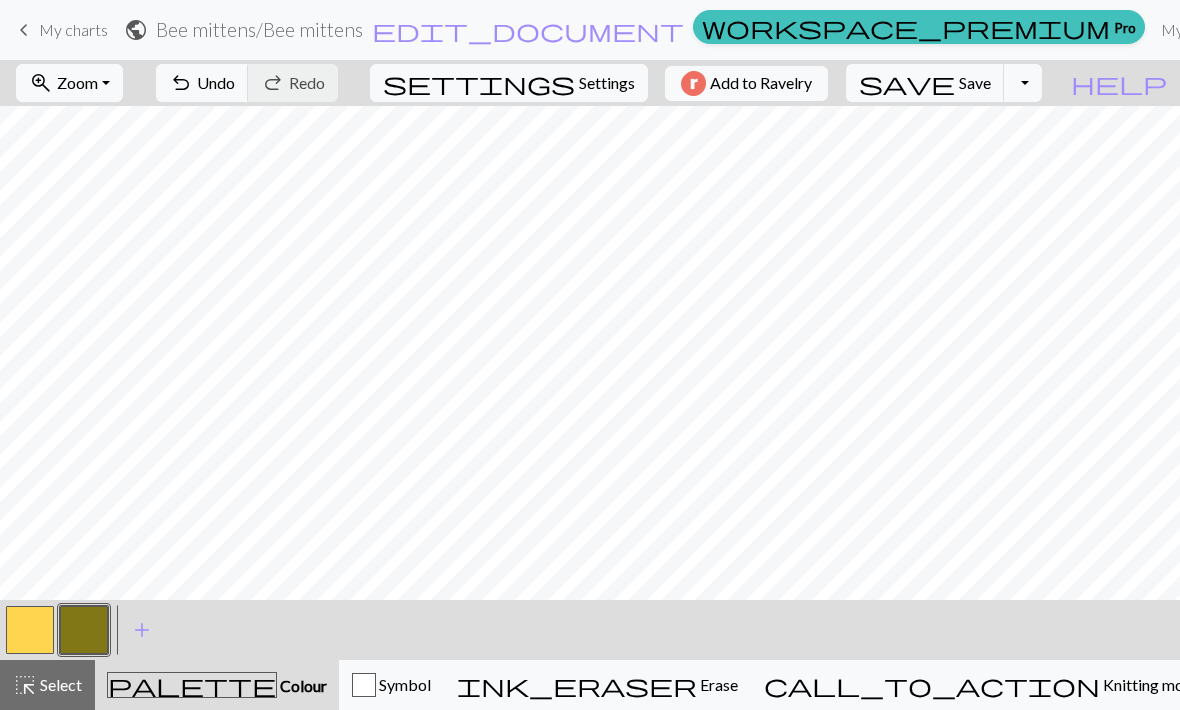 click on "Colour" at bounding box center (302, 685) 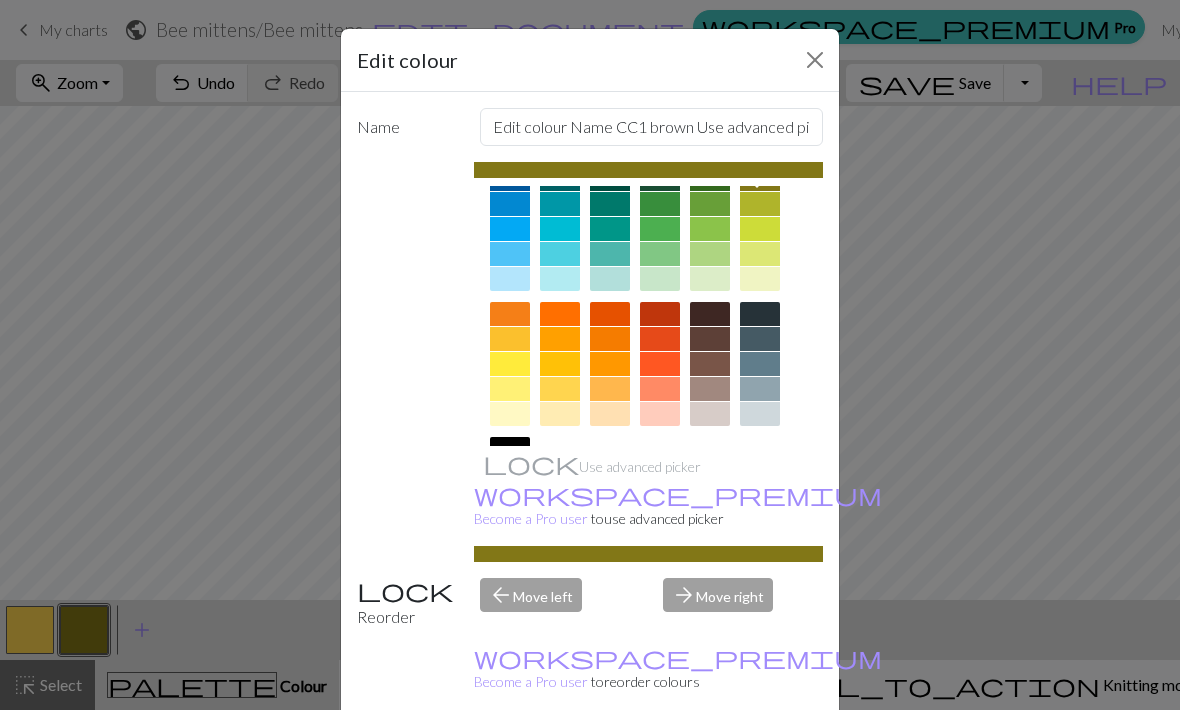 scroll, scrollTop: 179, scrollLeft: 0, axis: vertical 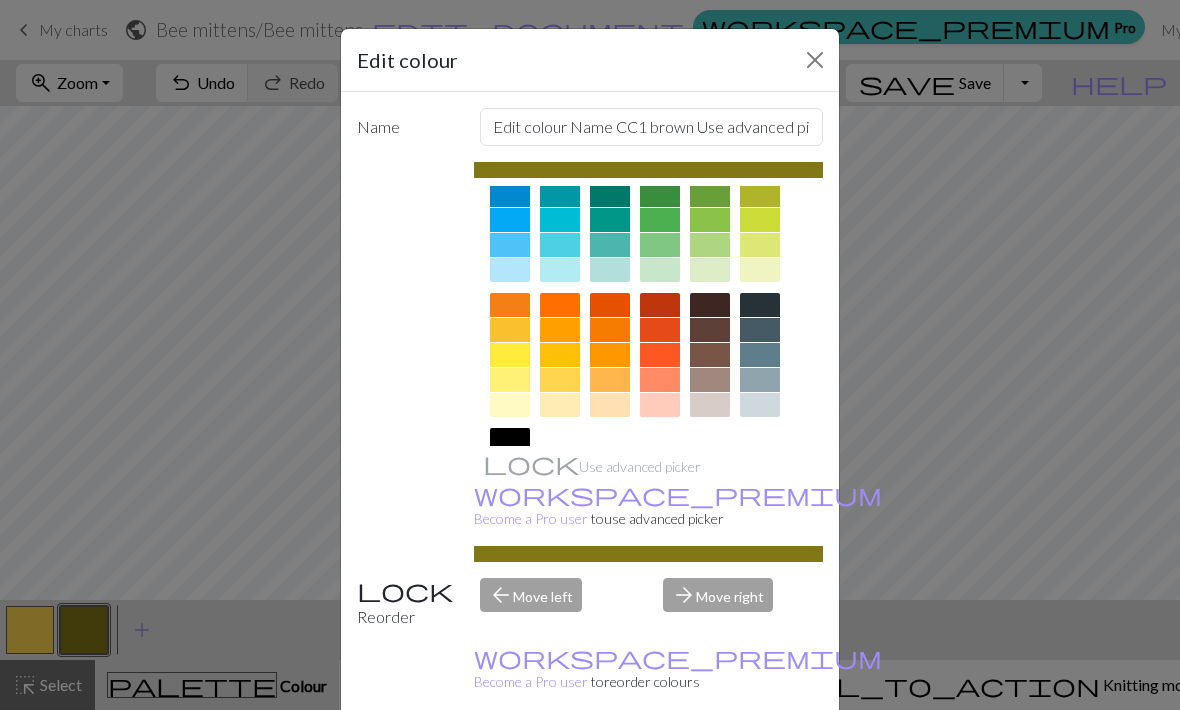 click at bounding box center [710, 380] 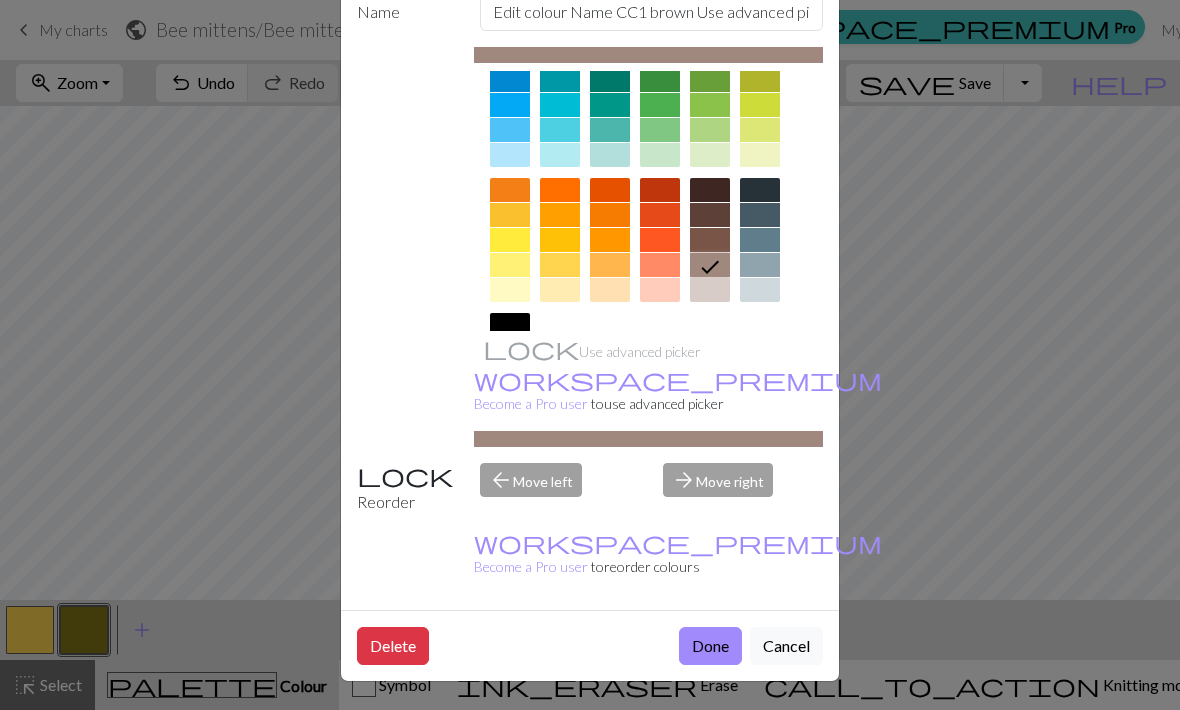 scroll, scrollTop: 116, scrollLeft: 0, axis: vertical 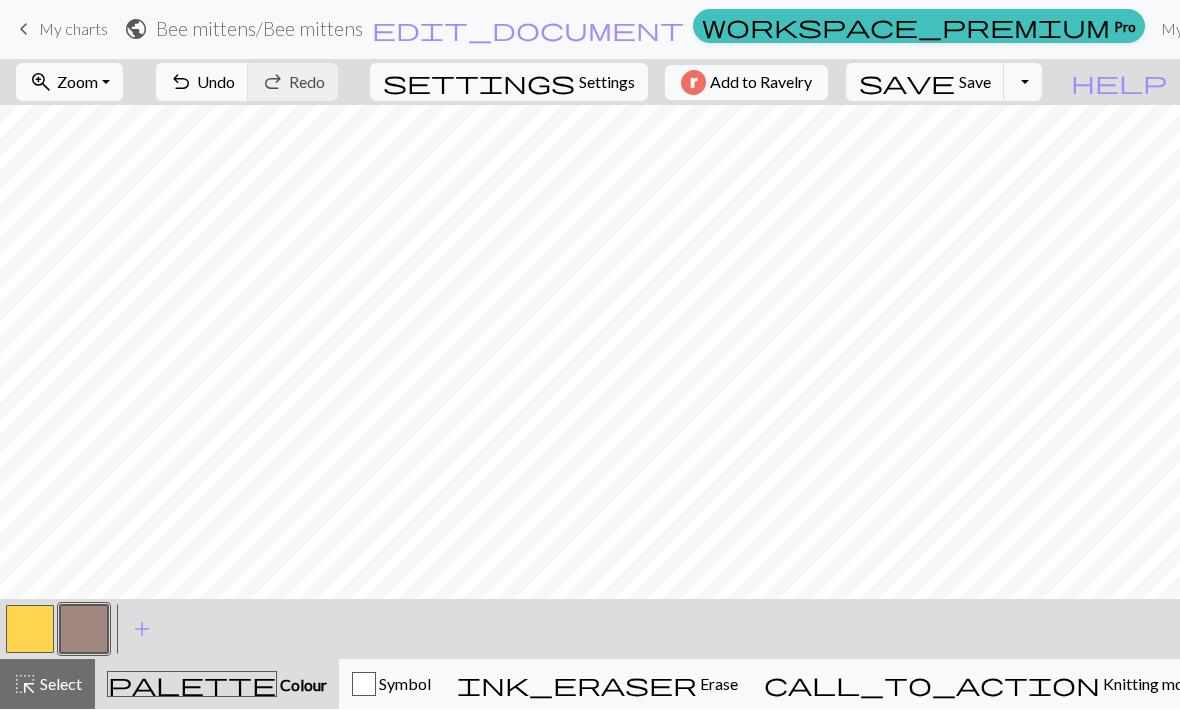click on "Settings" at bounding box center [607, 83] 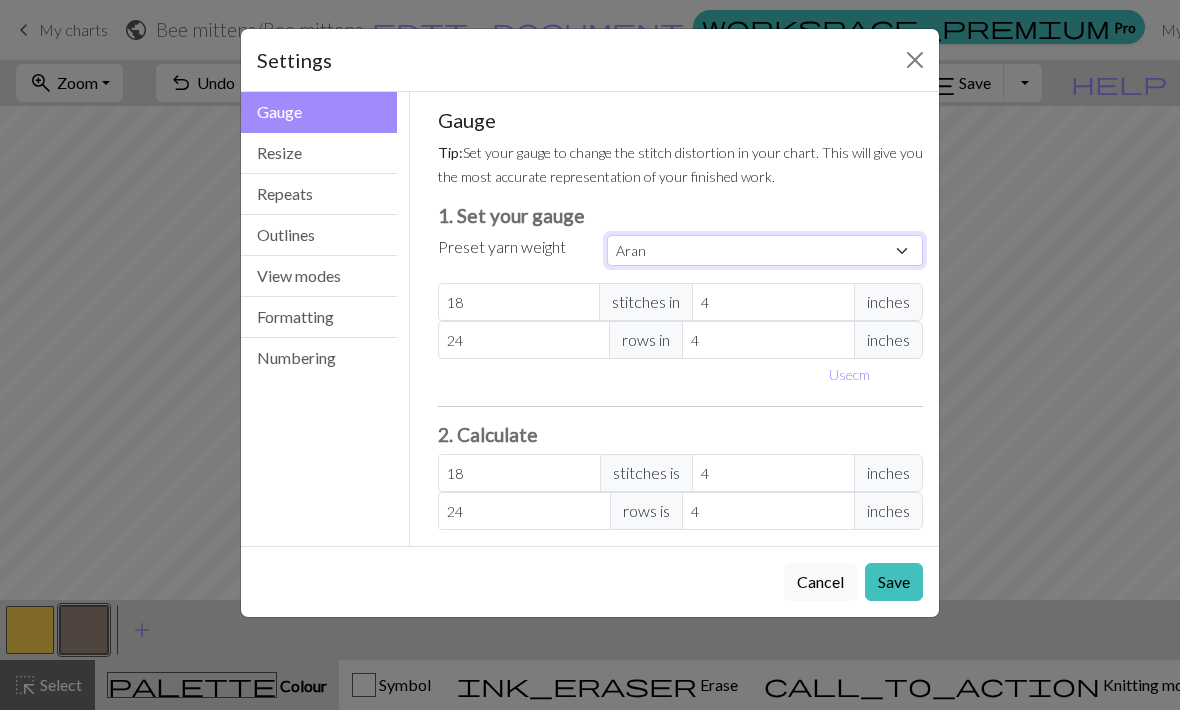 click on "Custom Square Lace Light Fingering Fingering Sport Double knit Worsted Aran Bulky Super Bulky" at bounding box center [765, 250] 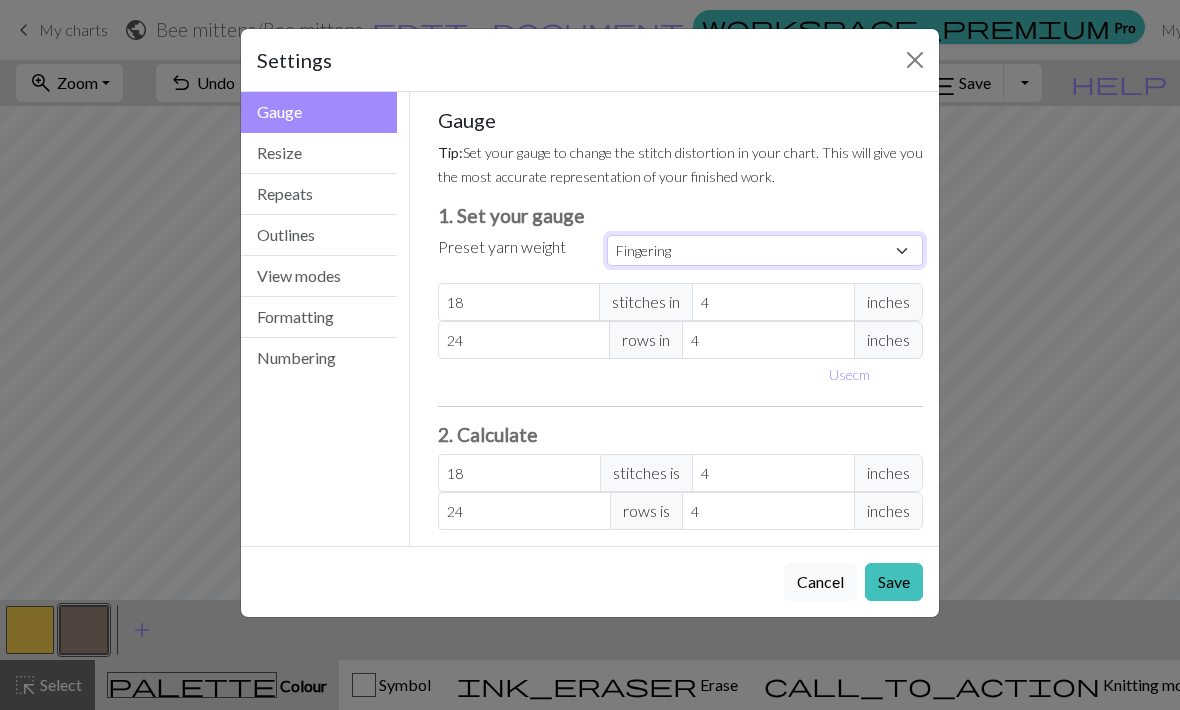 type on "28" 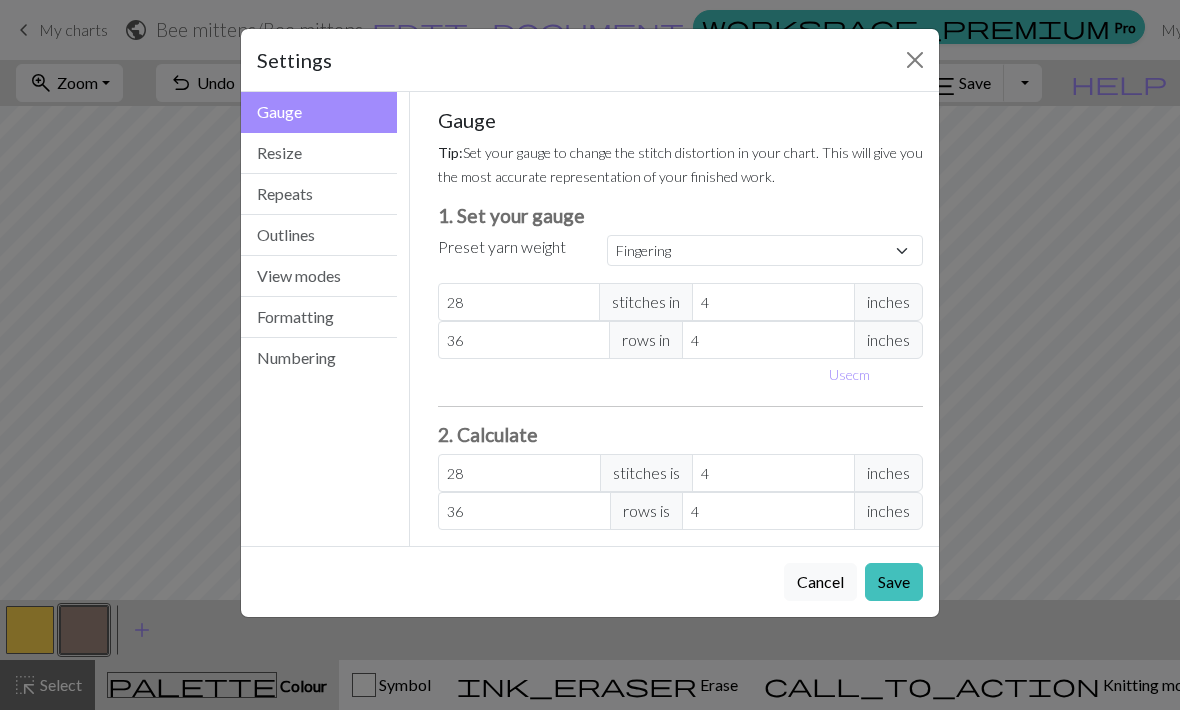 click on "Save" at bounding box center [894, 582] 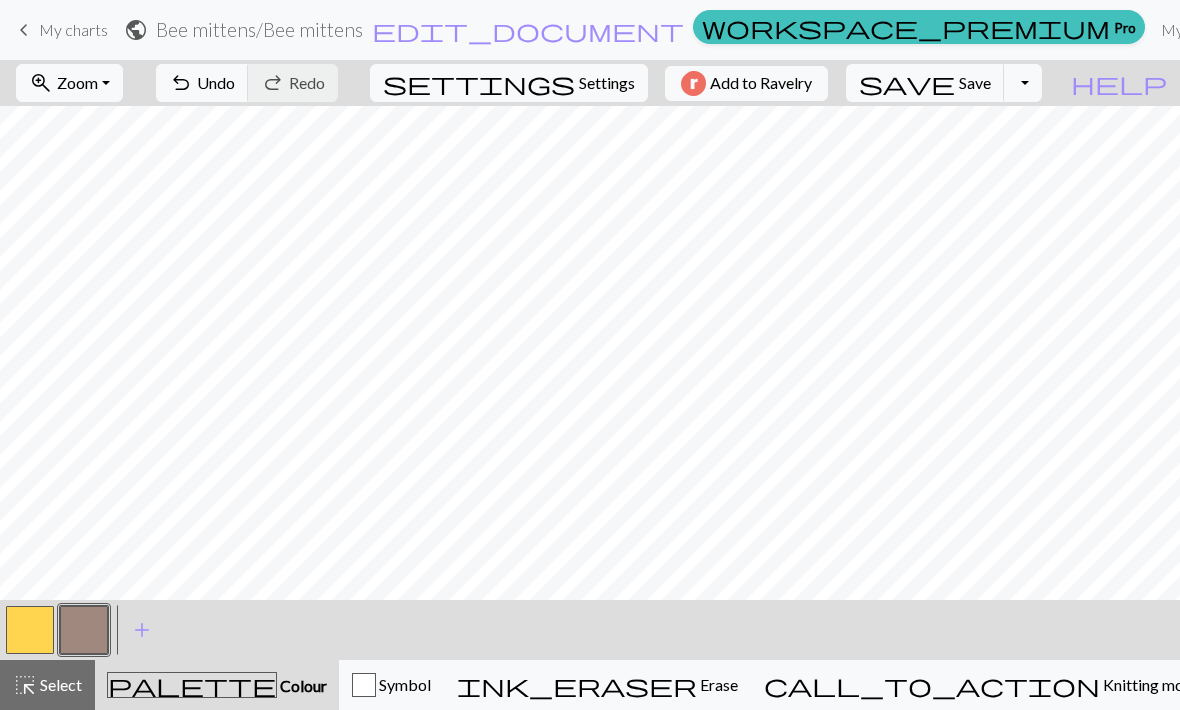 click at bounding box center (84, 630) 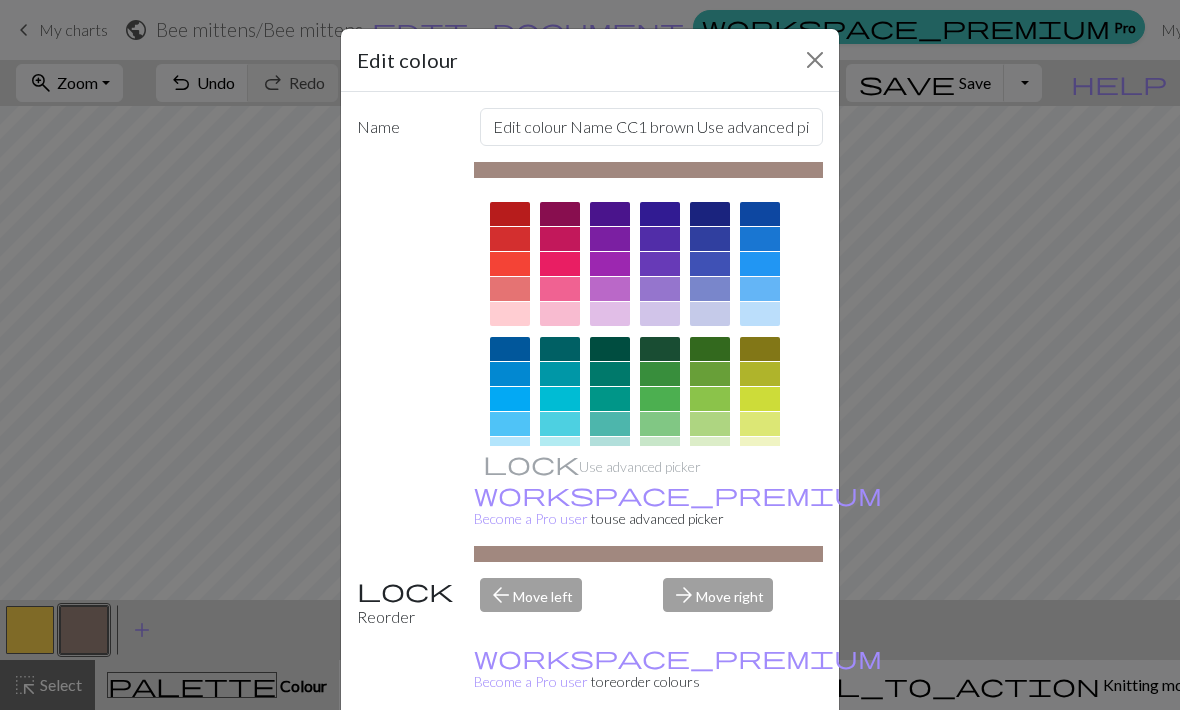 click on "Edit colour Name CC1 brown Use advanced picker workspace_premium Become a Pro user   to  use advanced picker Reorder arrow_back Move left arrow_forward Move right workspace_premium Become a Pro user   to  reorder colours Delete Done Cancel" at bounding box center [590, 355] 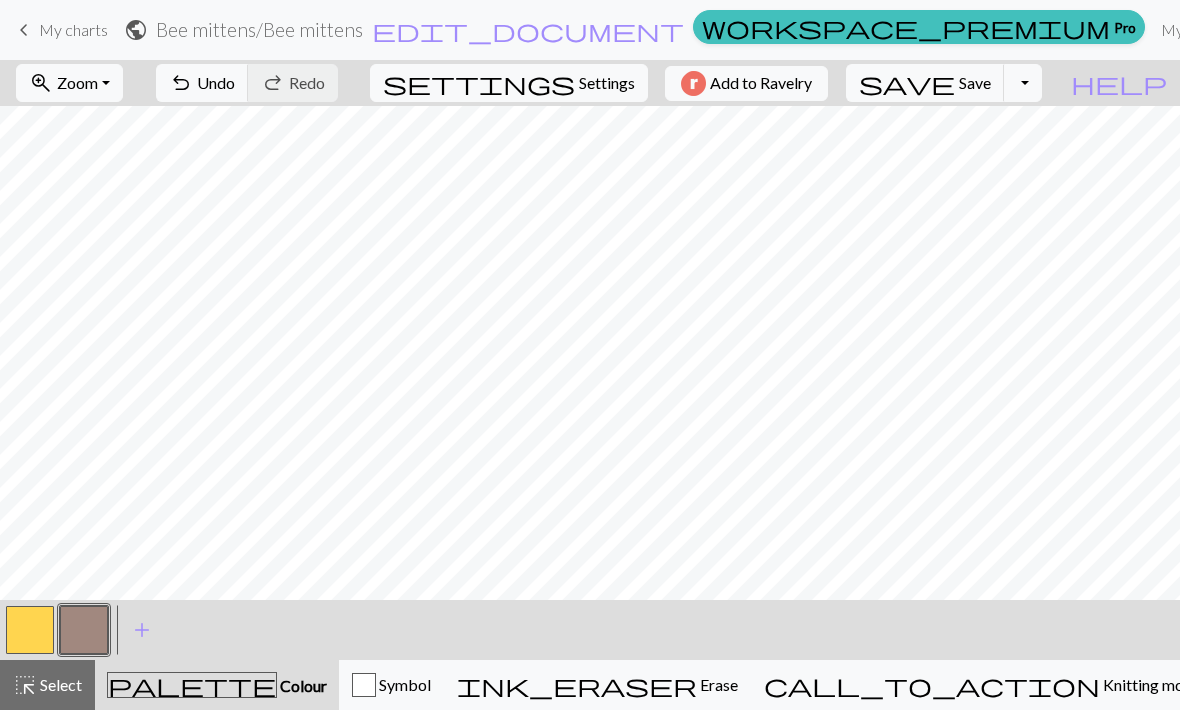 click on "edit_document" at bounding box center (528, 30) 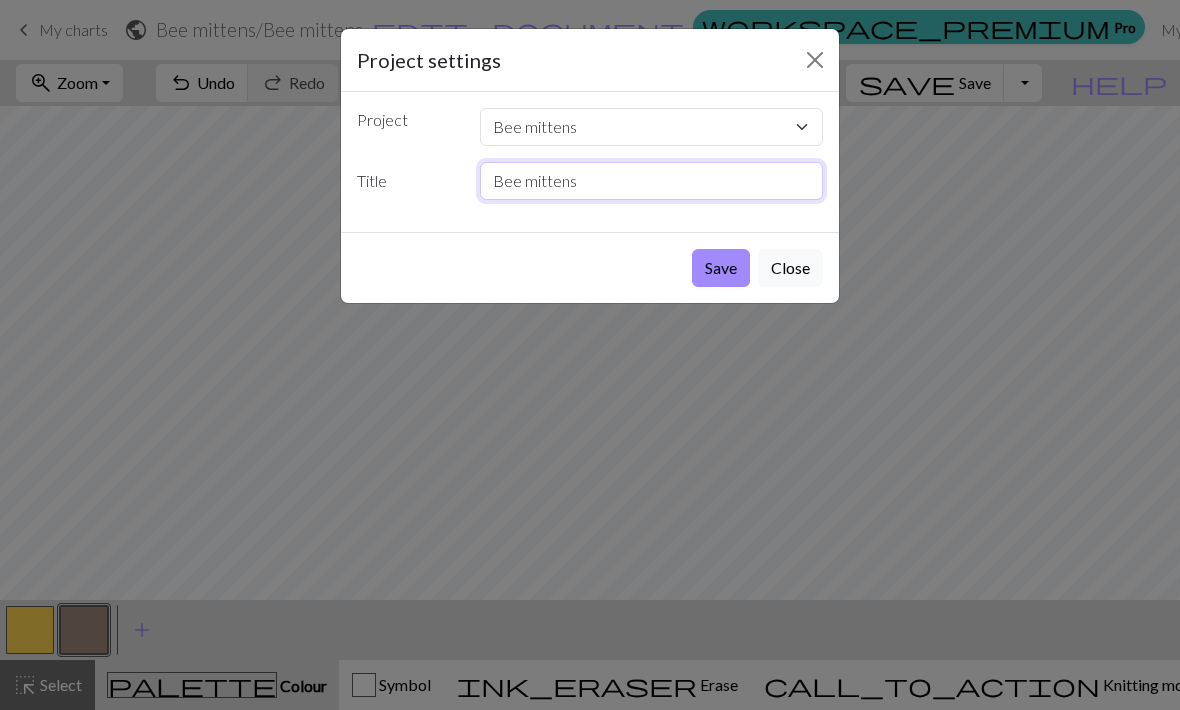 click on "Bee mittens" at bounding box center (652, 181) 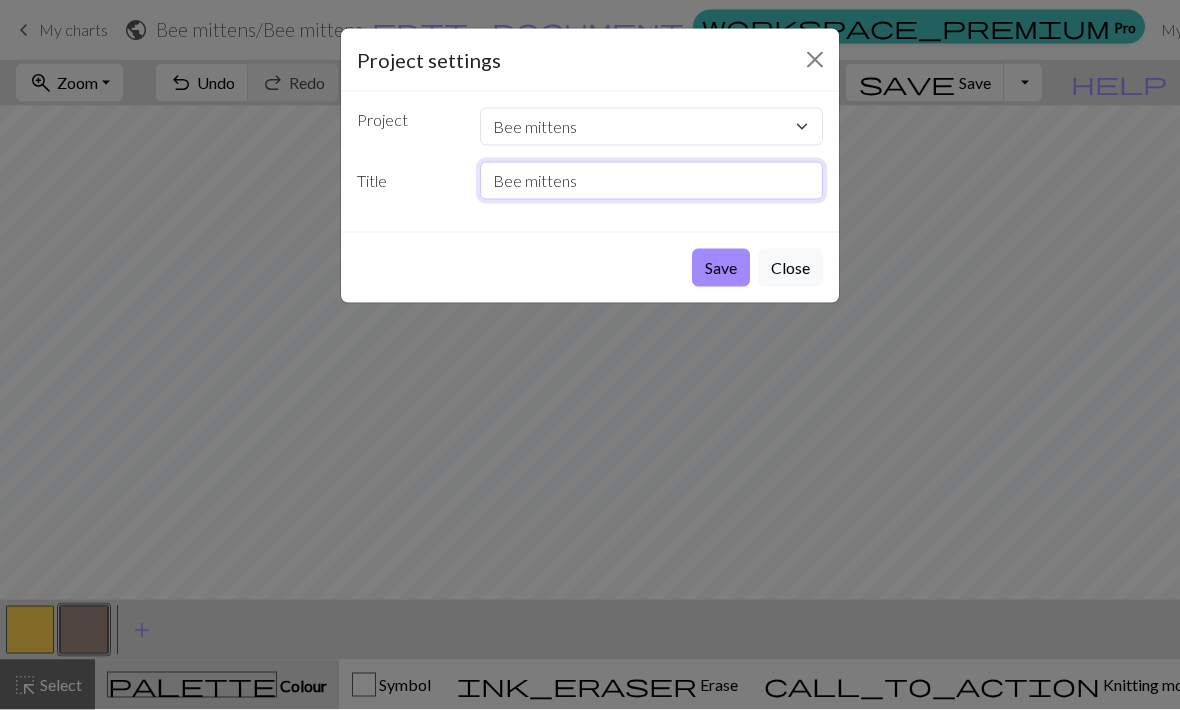click on "Bee mittens" at bounding box center [652, 181] 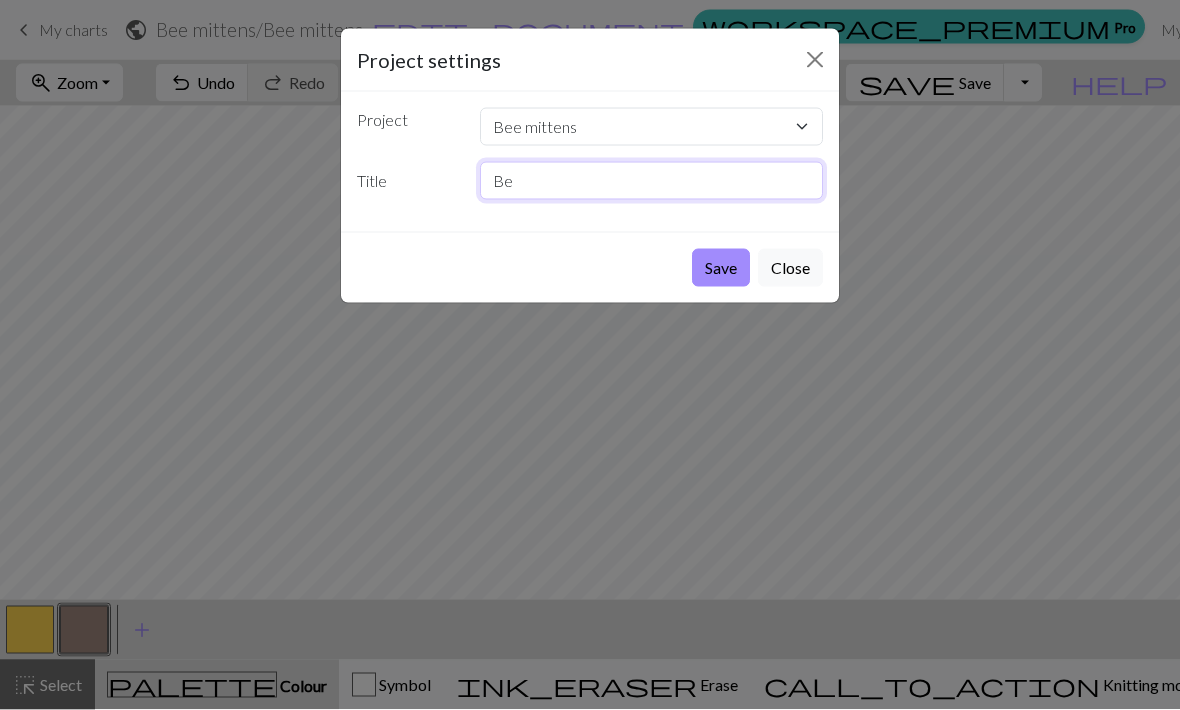type on "B" 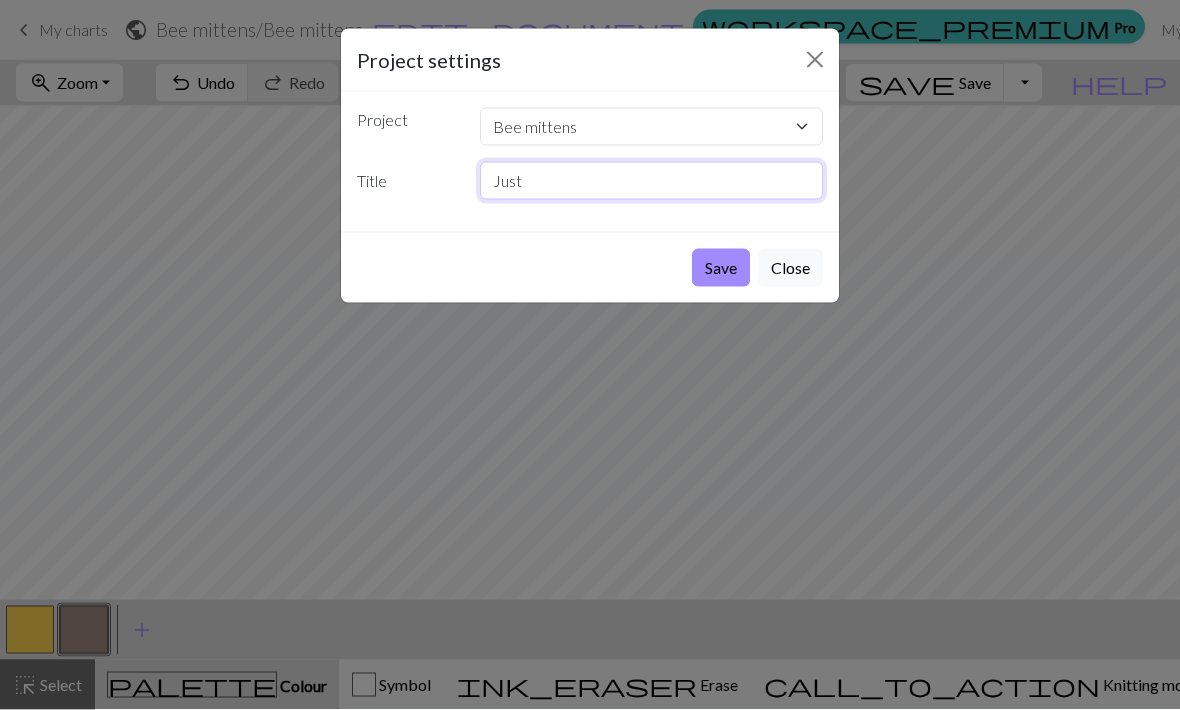 type on "Just" 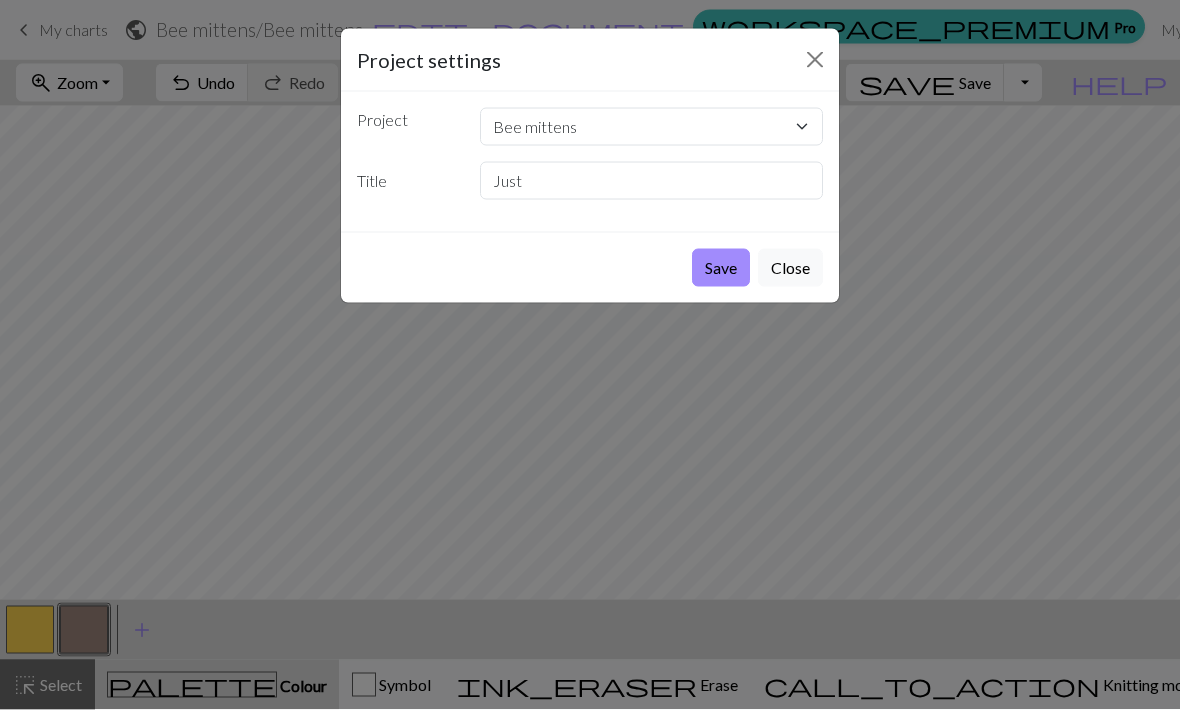 click on "Save" at bounding box center [721, 268] 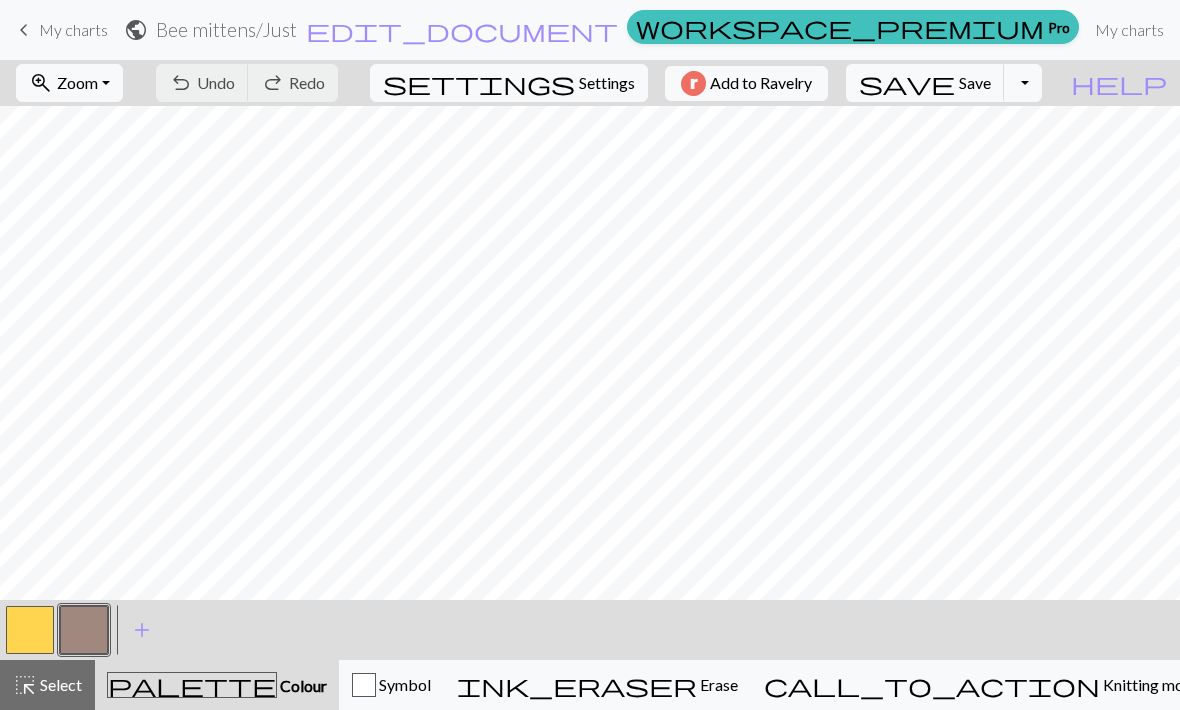 click on "public Bee mittens  /  Just edit_document Edit settings" at bounding box center (371, 29) 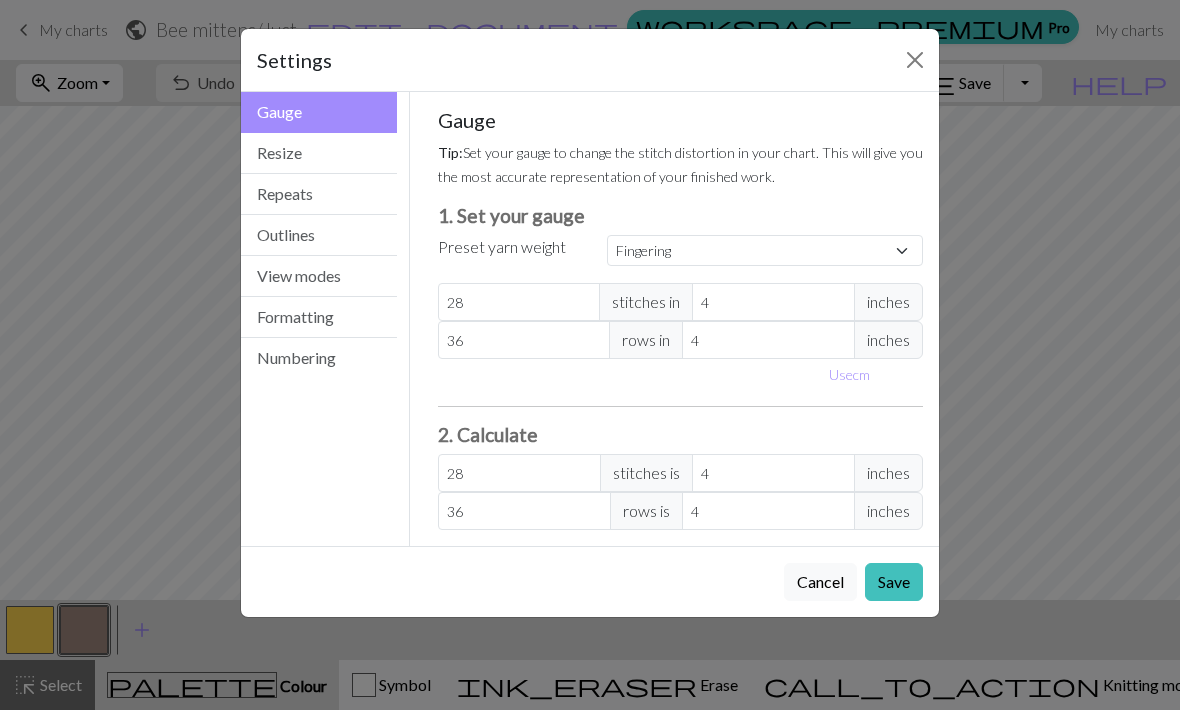 click at bounding box center [915, 60] 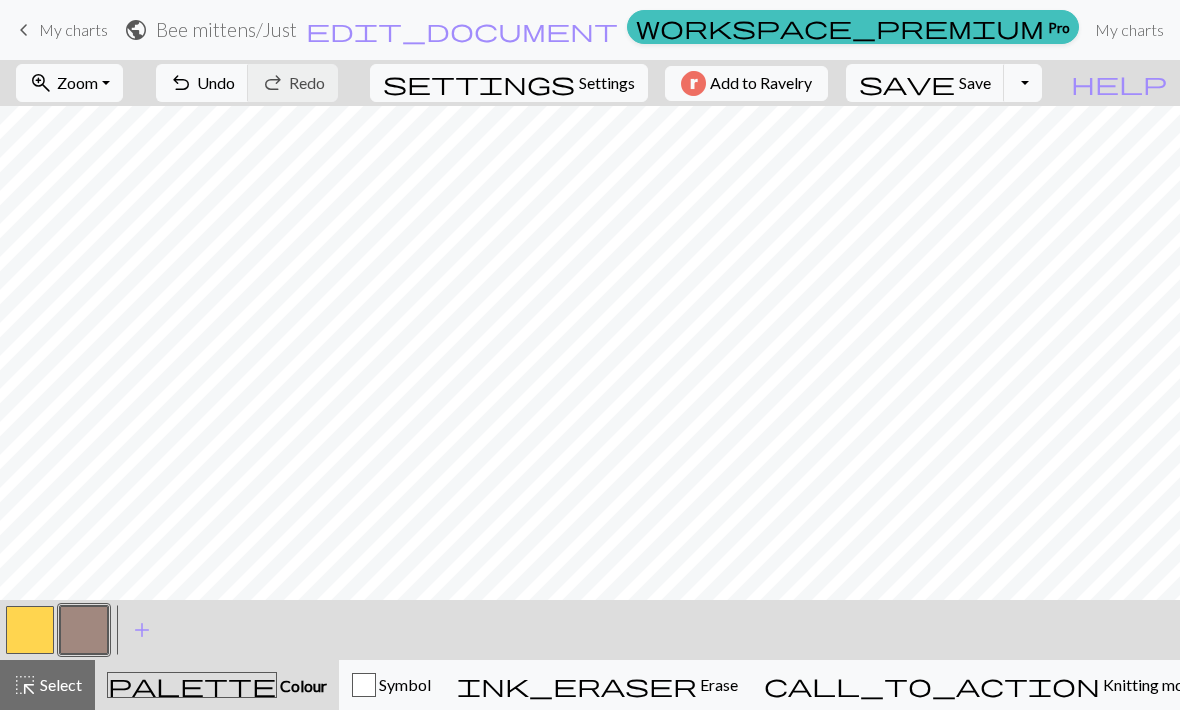 click on "ink_eraser" at bounding box center [577, 685] 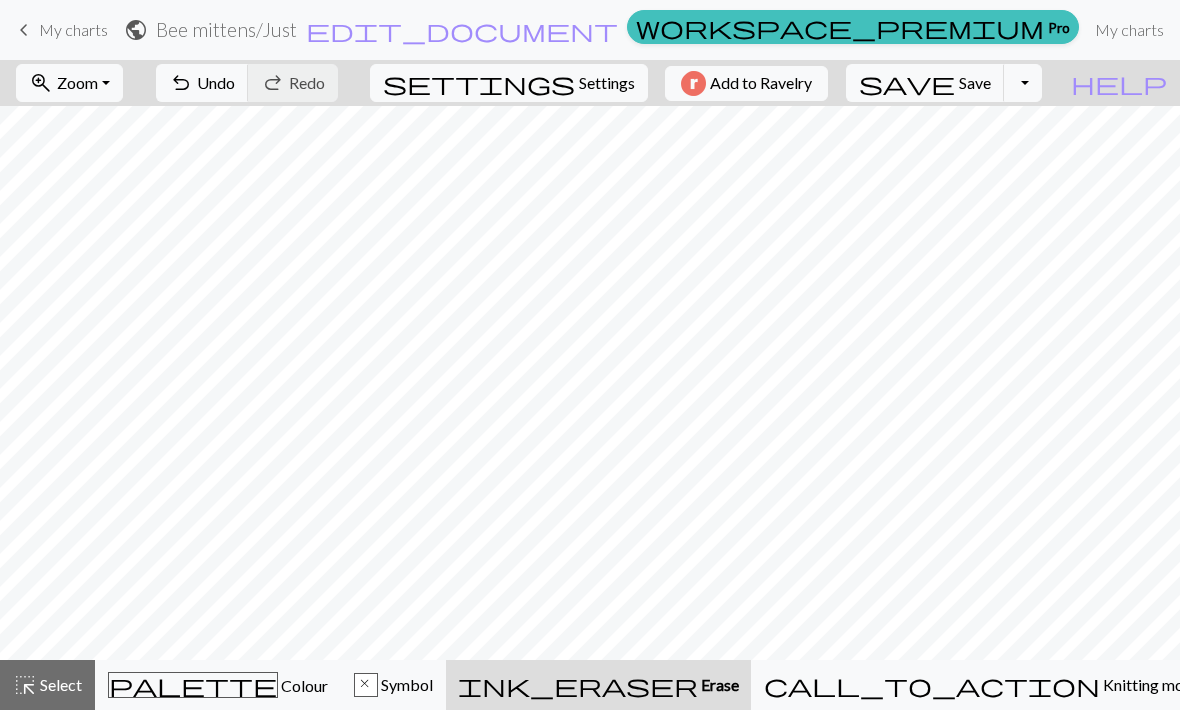 click on "undo Undo Undo" at bounding box center (202, 83) 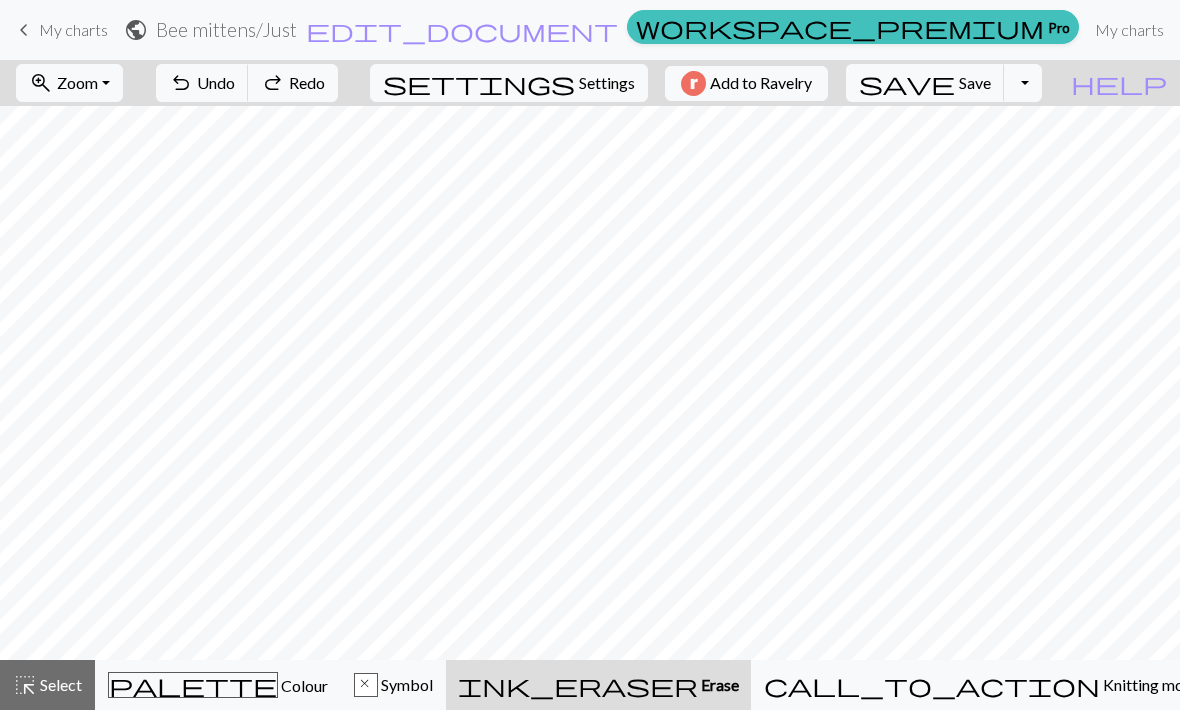 click on "undo Undo Undo" at bounding box center (202, 83) 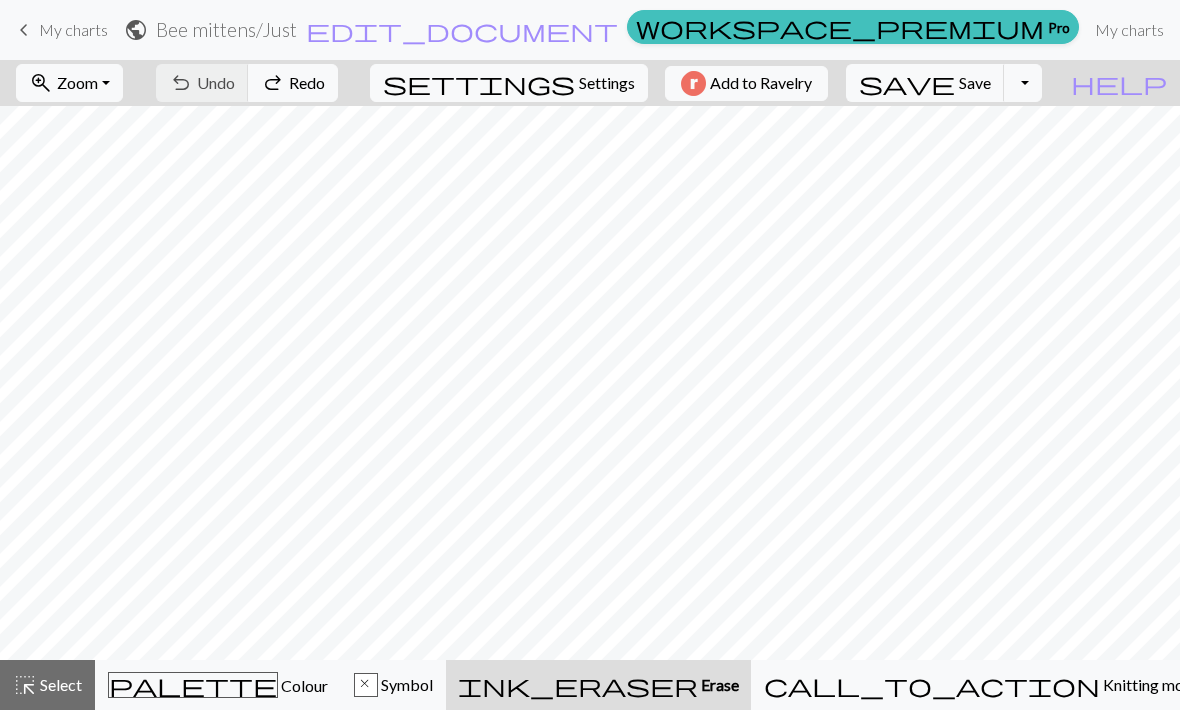 click on "Select" at bounding box center (59, 684) 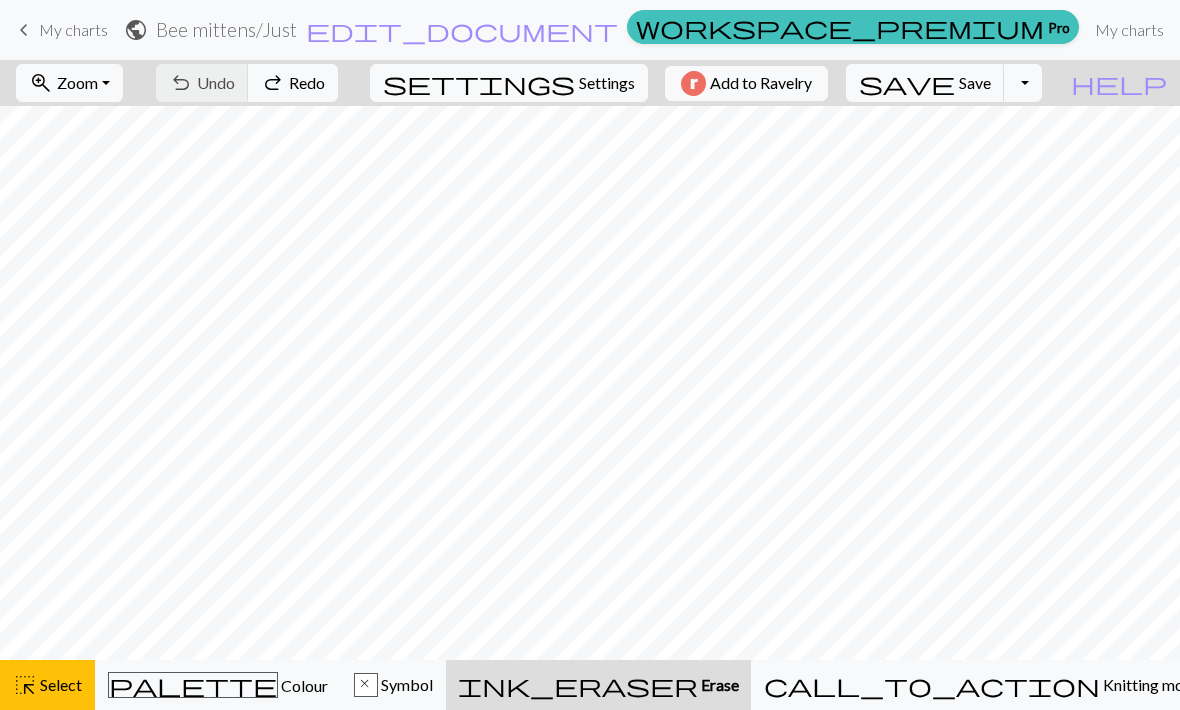 click on "Colour" at bounding box center (303, 685) 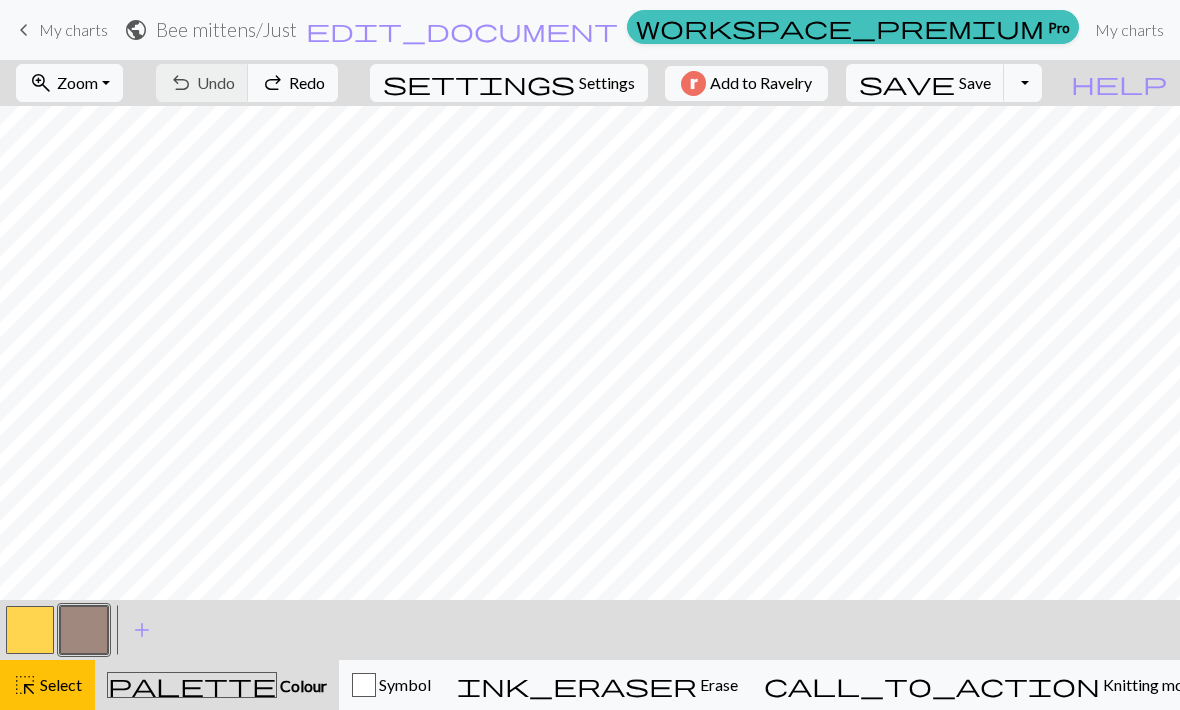 click at bounding box center [84, 630] 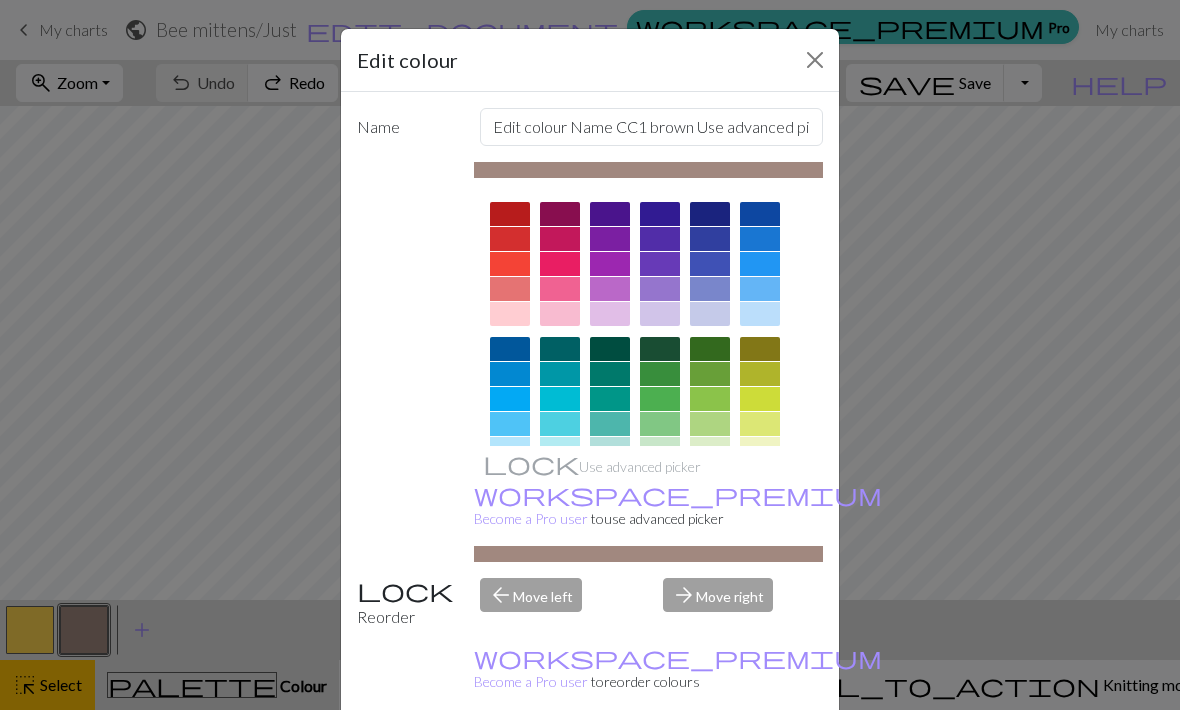 click on "Edit colour Name CC1 brown Use advanced picker workspace_premium Become a Pro user   to  use advanced picker Reorder arrow_back Move left arrow_forward Move right workspace_premium Become a Pro user   to  reorder colours Delete Done Cancel" at bounding box center (590, 355) 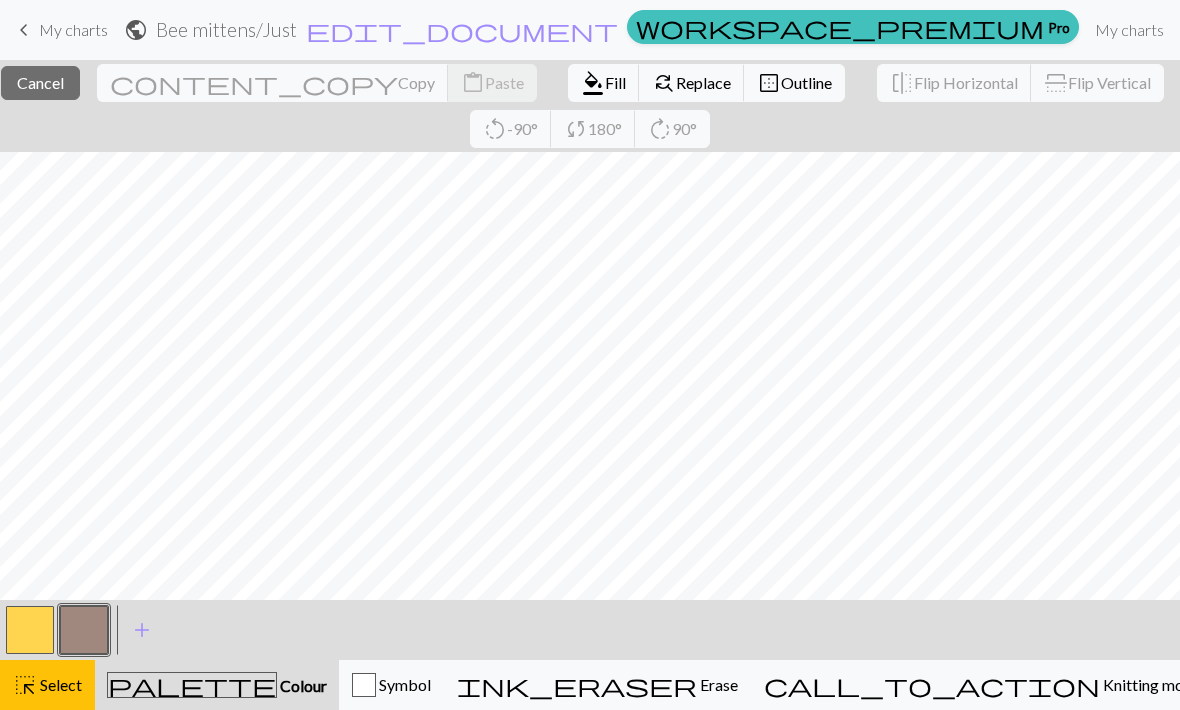 click at bounding box center (84, 630) 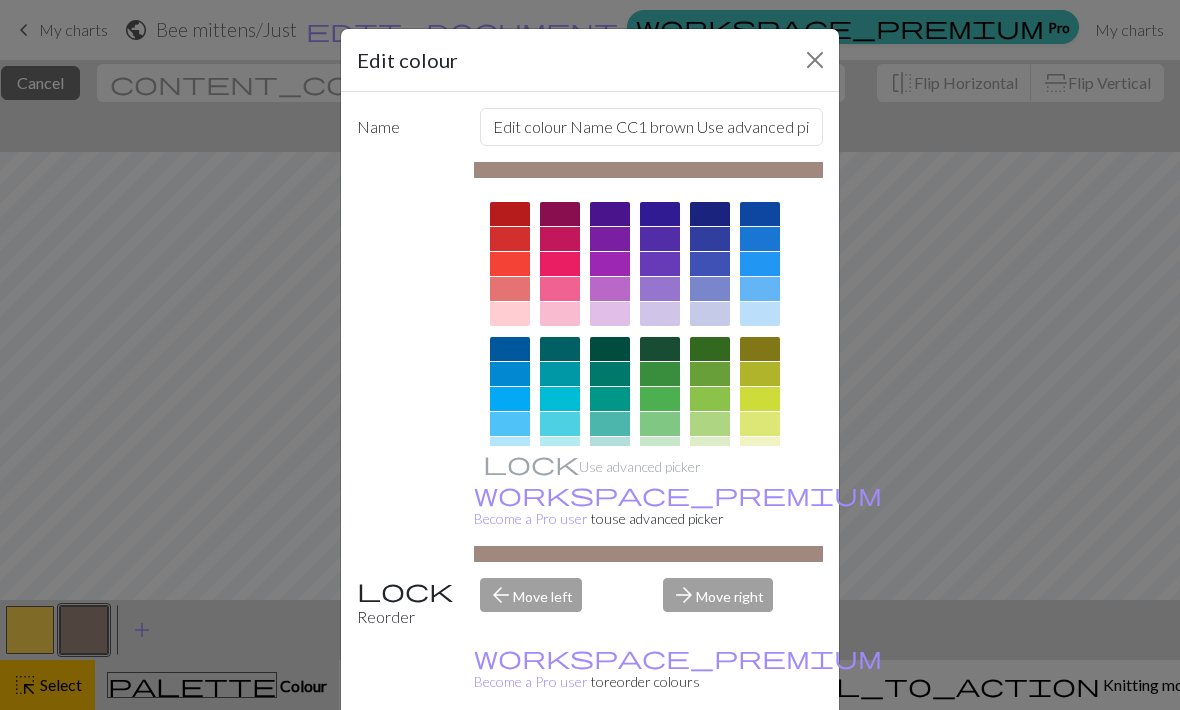 click at bounding box center (815, 60) 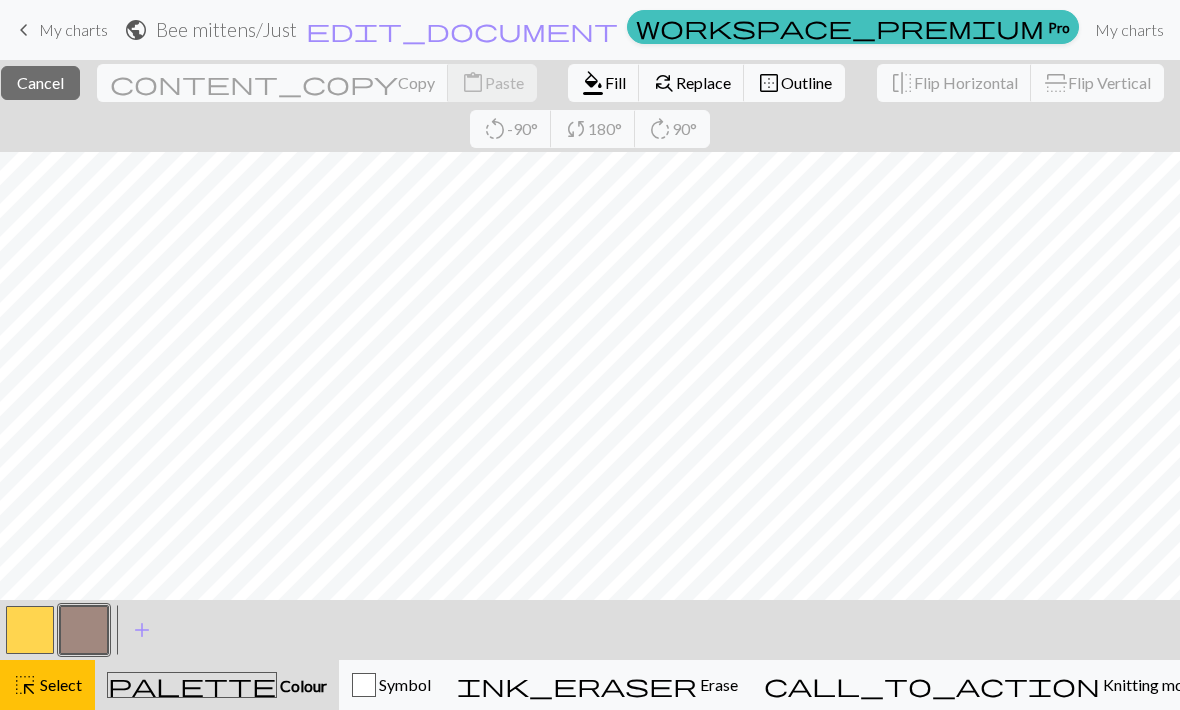 click on "highlight_alt   Select   Select" at bounding box center (47, 685) 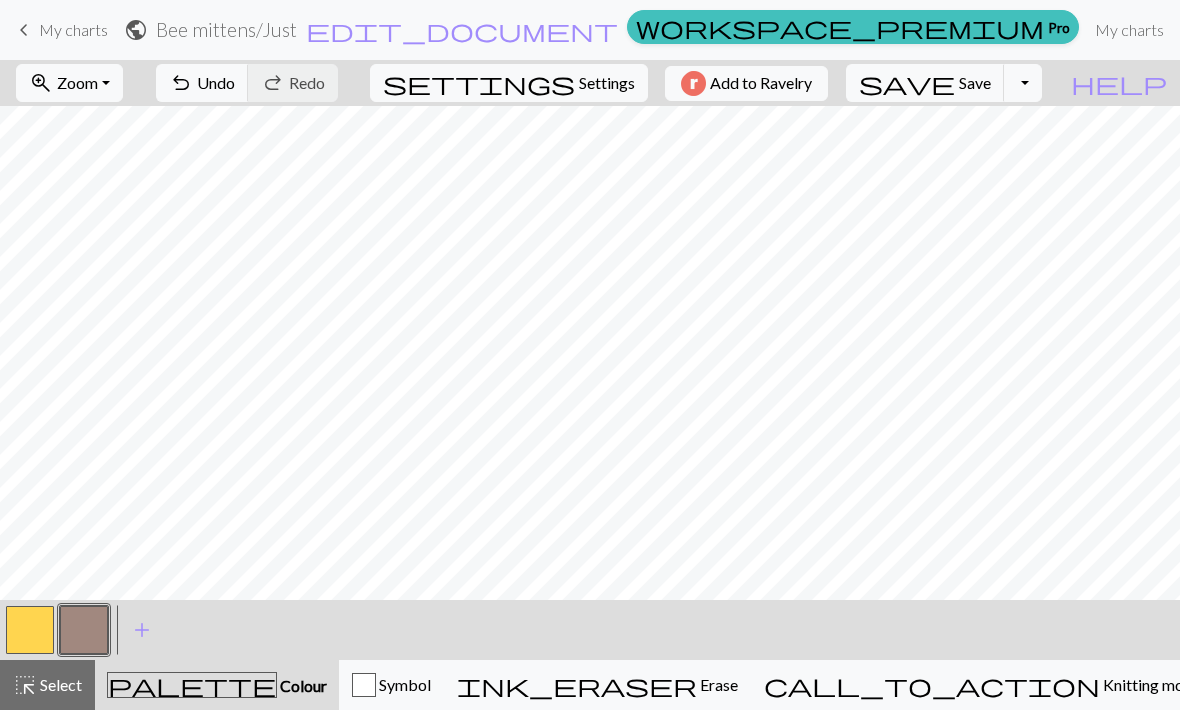 click on "undo" at bounding box center (181, 83) 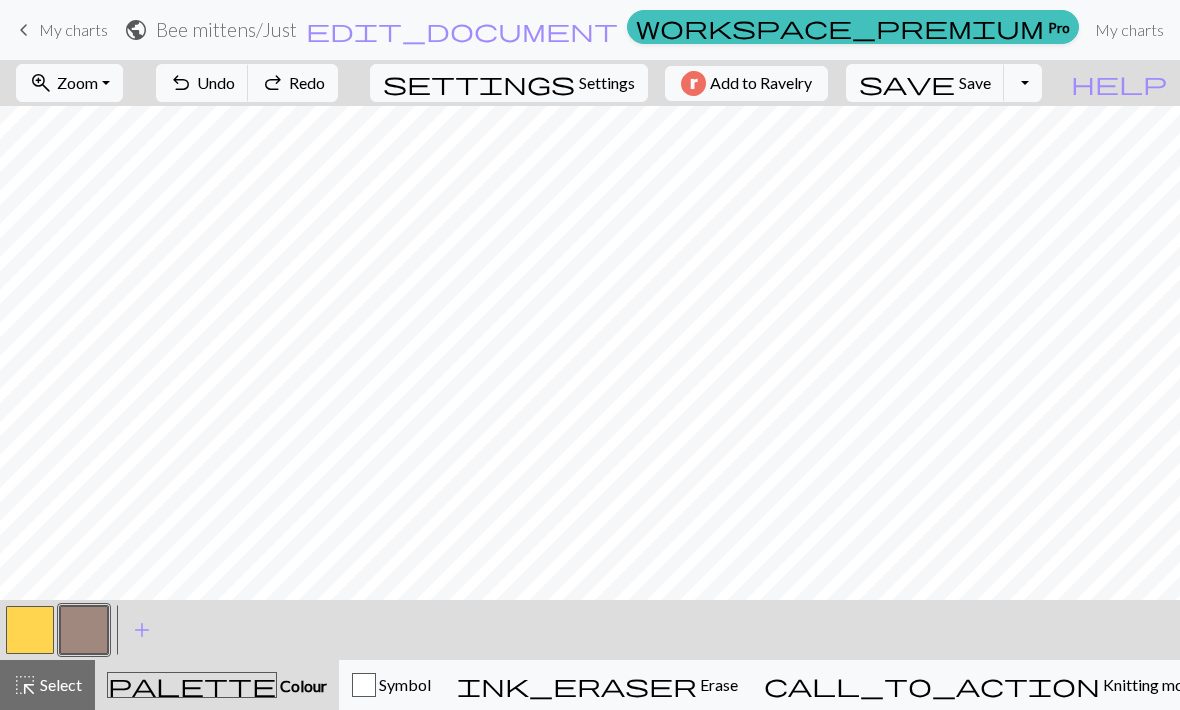 click on "undo Undo Undo" at bounding box center (202, 83) 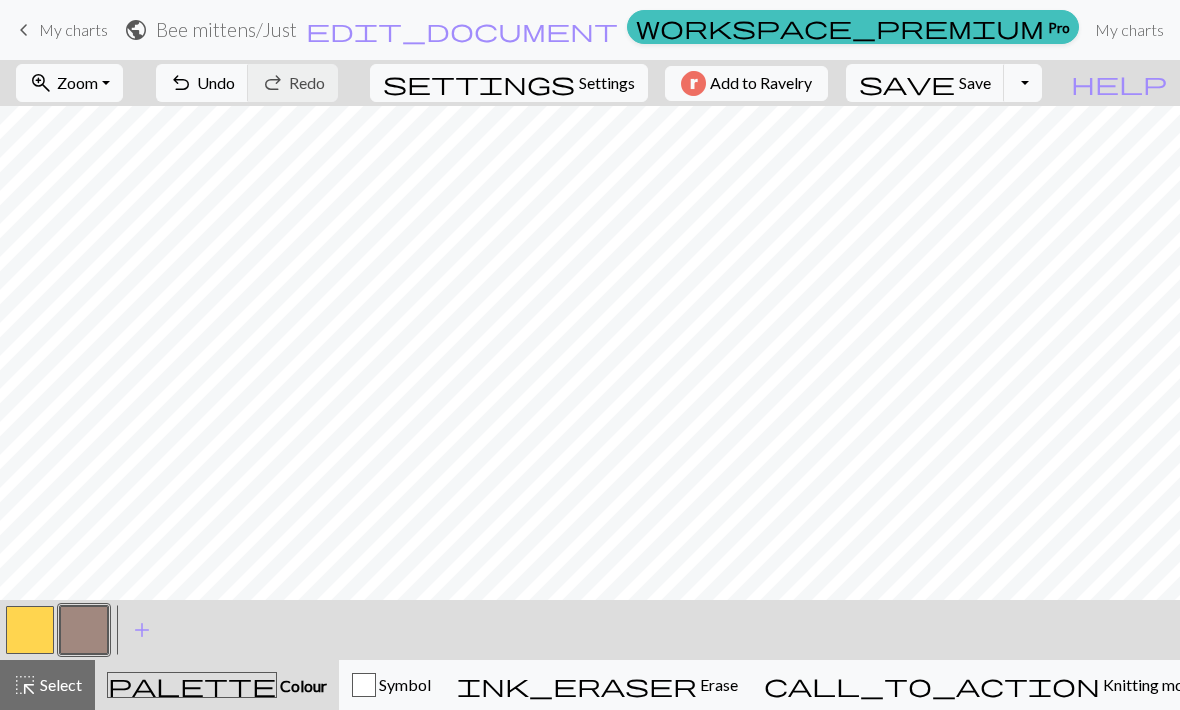 click on "undo" at bounding box center [181, 83] 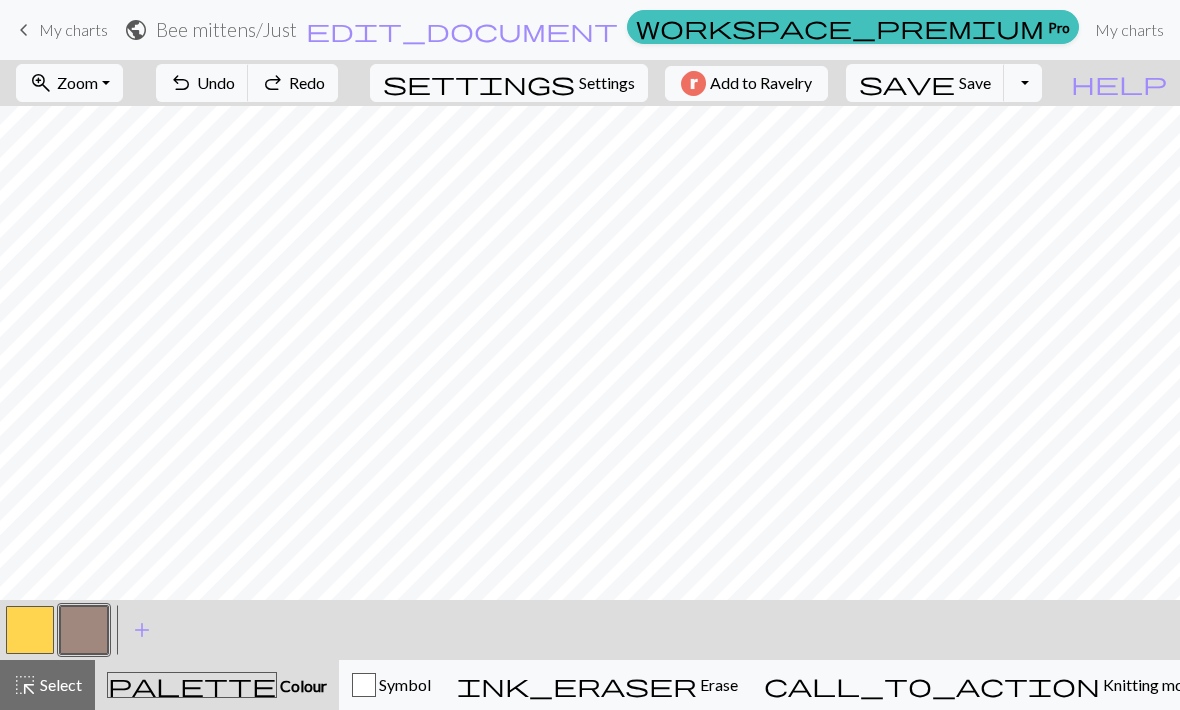 click on "undo Undo Undo" at bounding box center (202, 83) 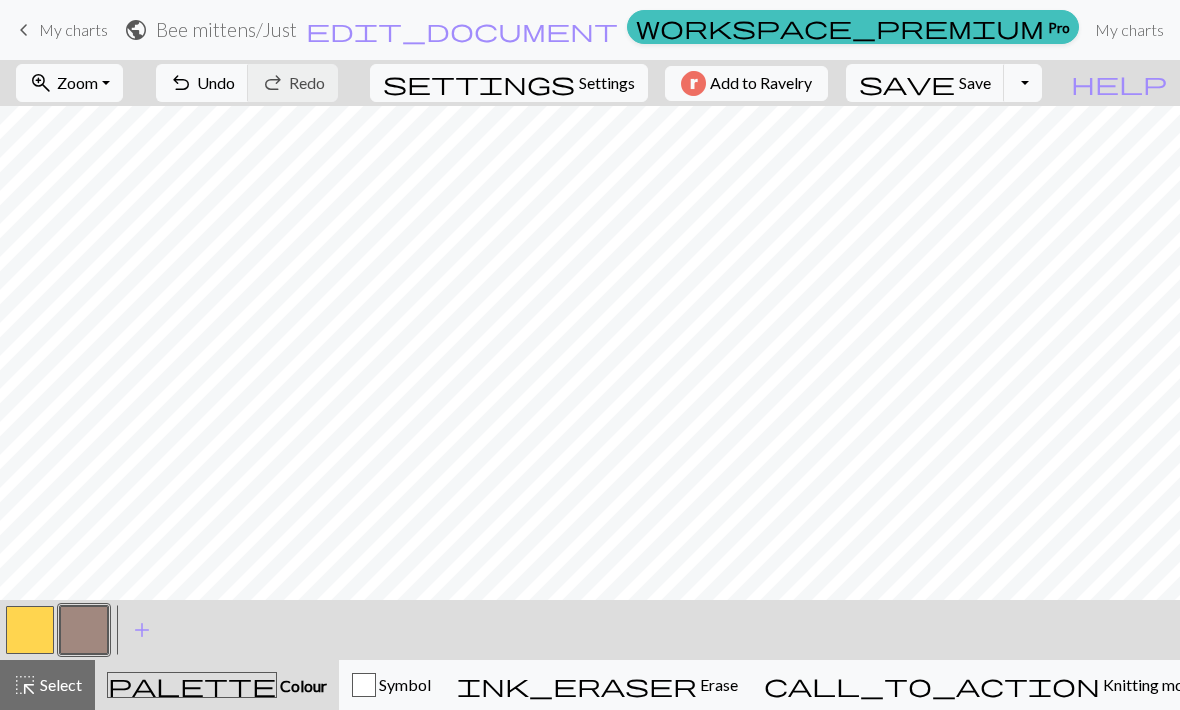 click on "undo" at bounding box center [181, 83] 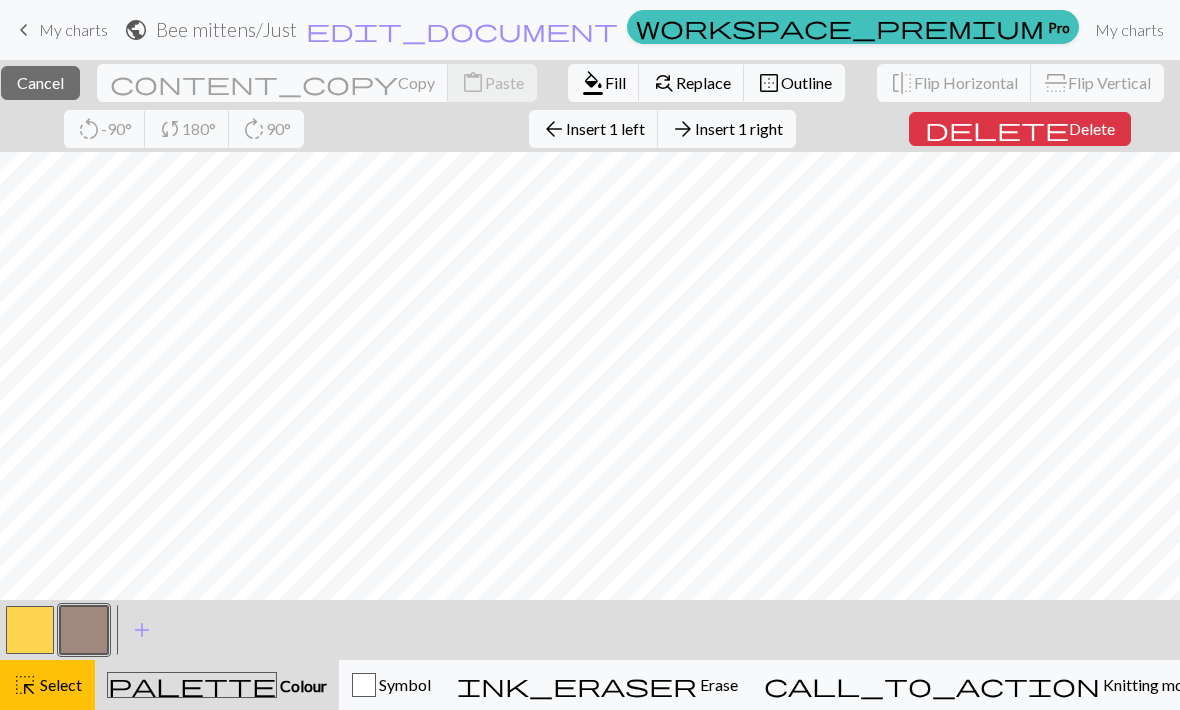click on "highlight_alt   Select   Select" at bounding box center (47, 685) 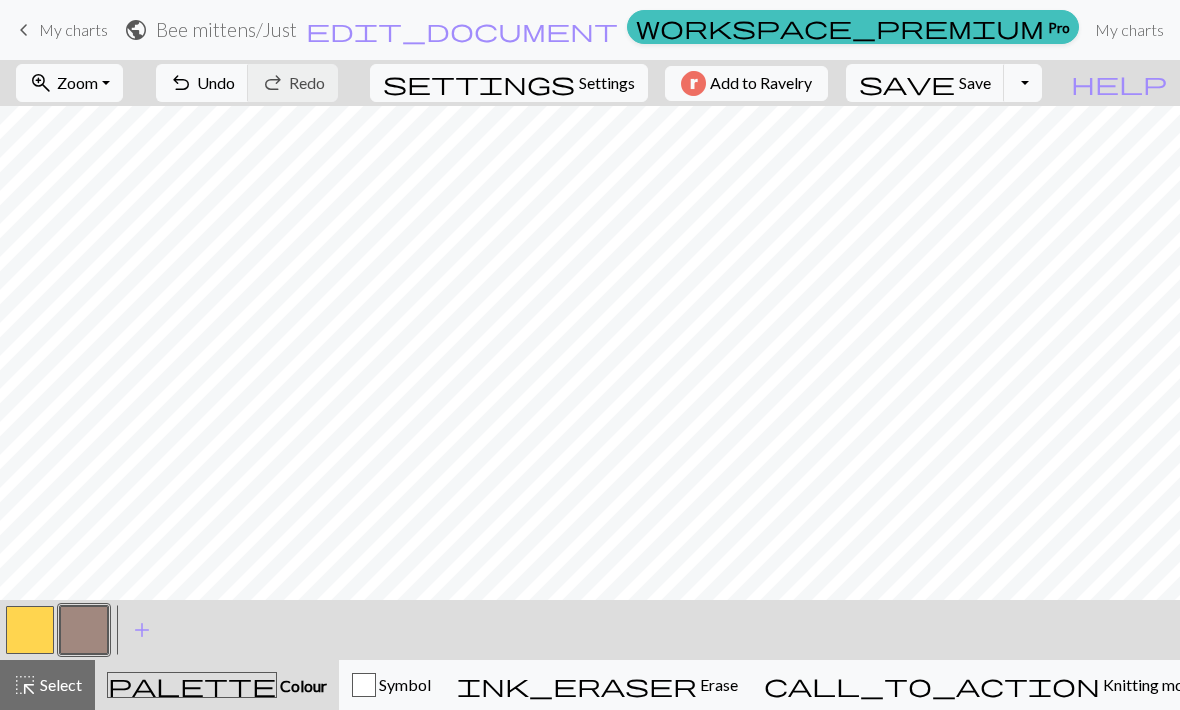click on "Undo" at bounding box center (216, 82) 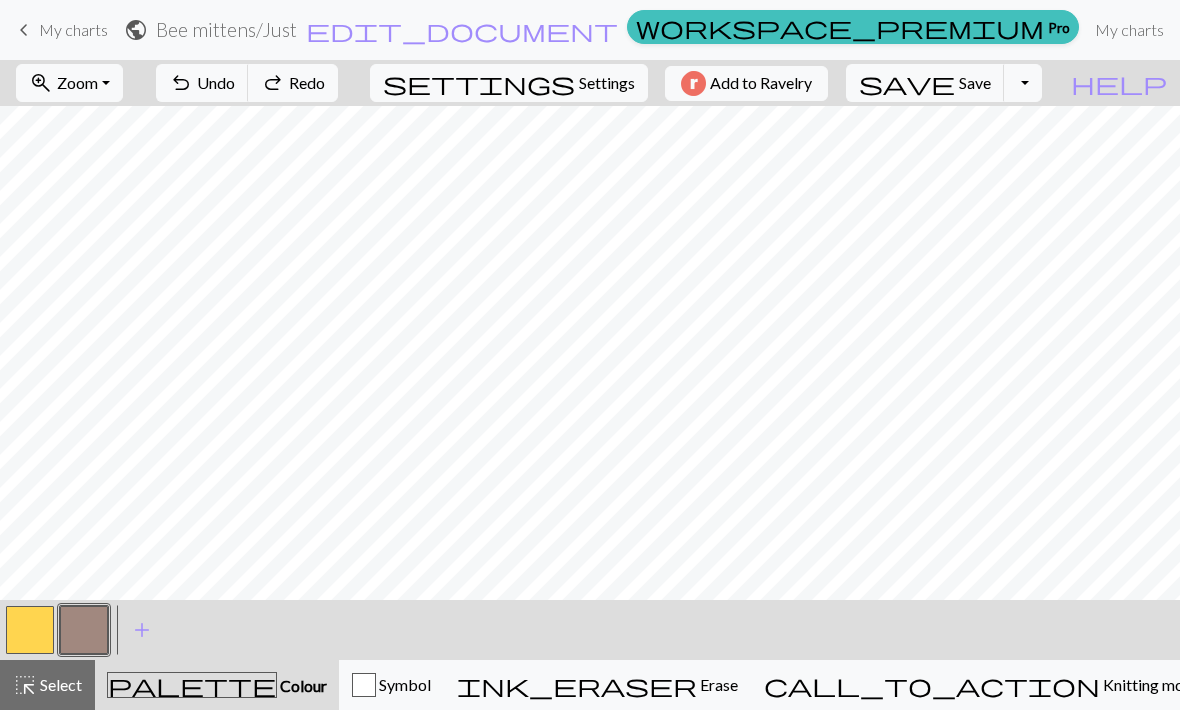 click on "Undo" at bounding box center (216, 82) 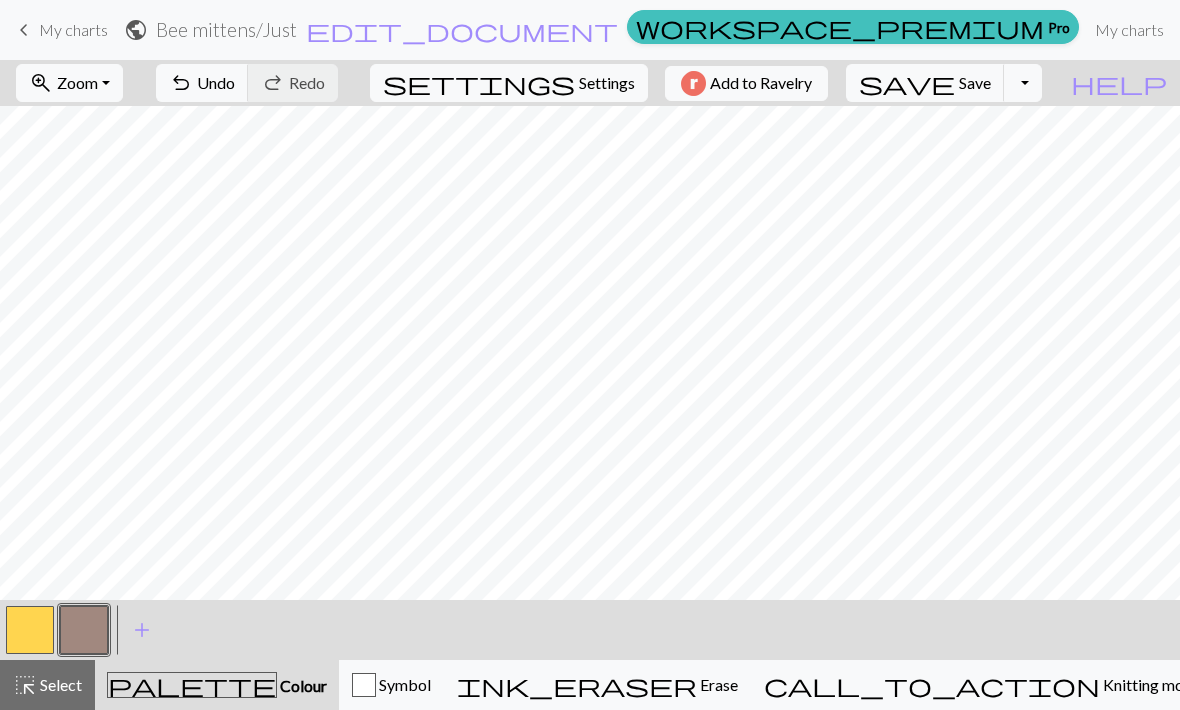 click on "undo Undo Undo" at bounding box center (202, 83) 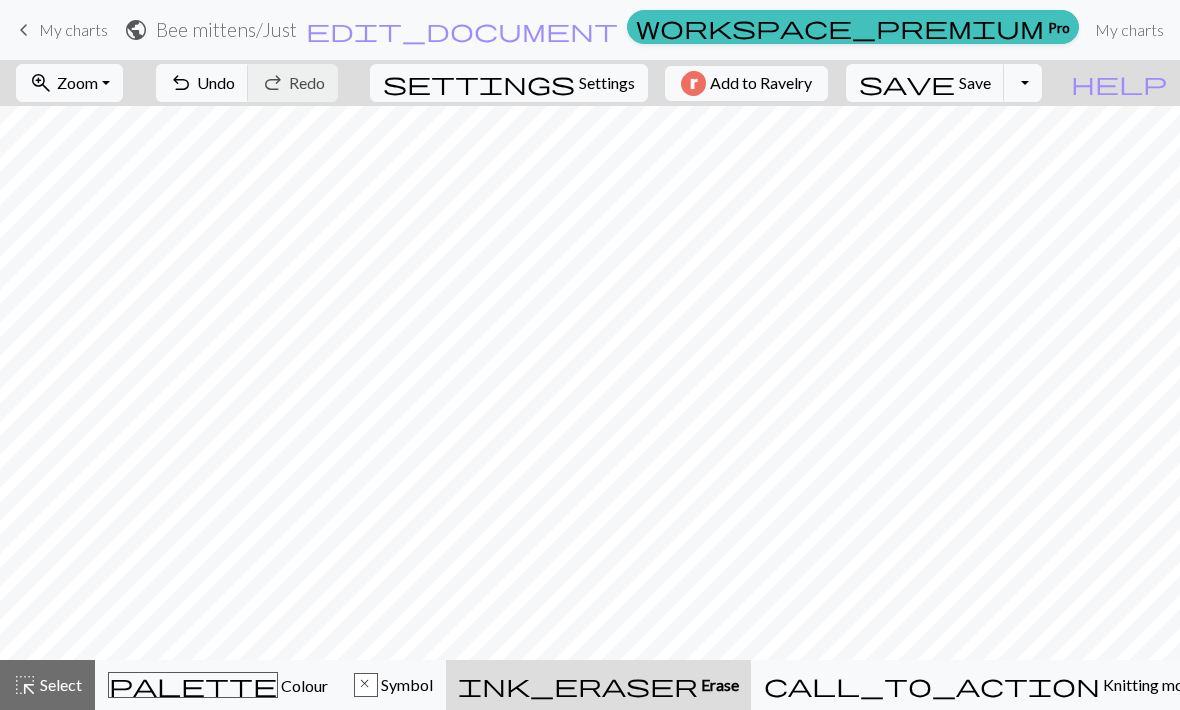 click on "palette" at bounding box center [193, 685] 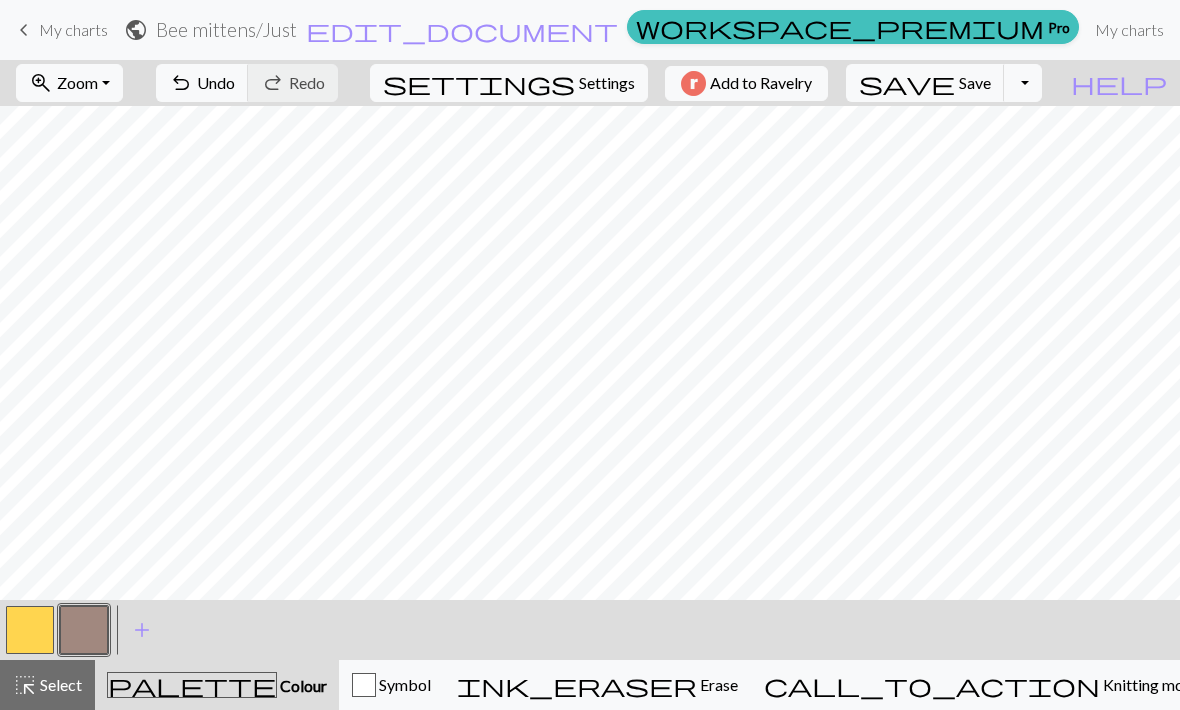 click at bounding box center (30, 630) 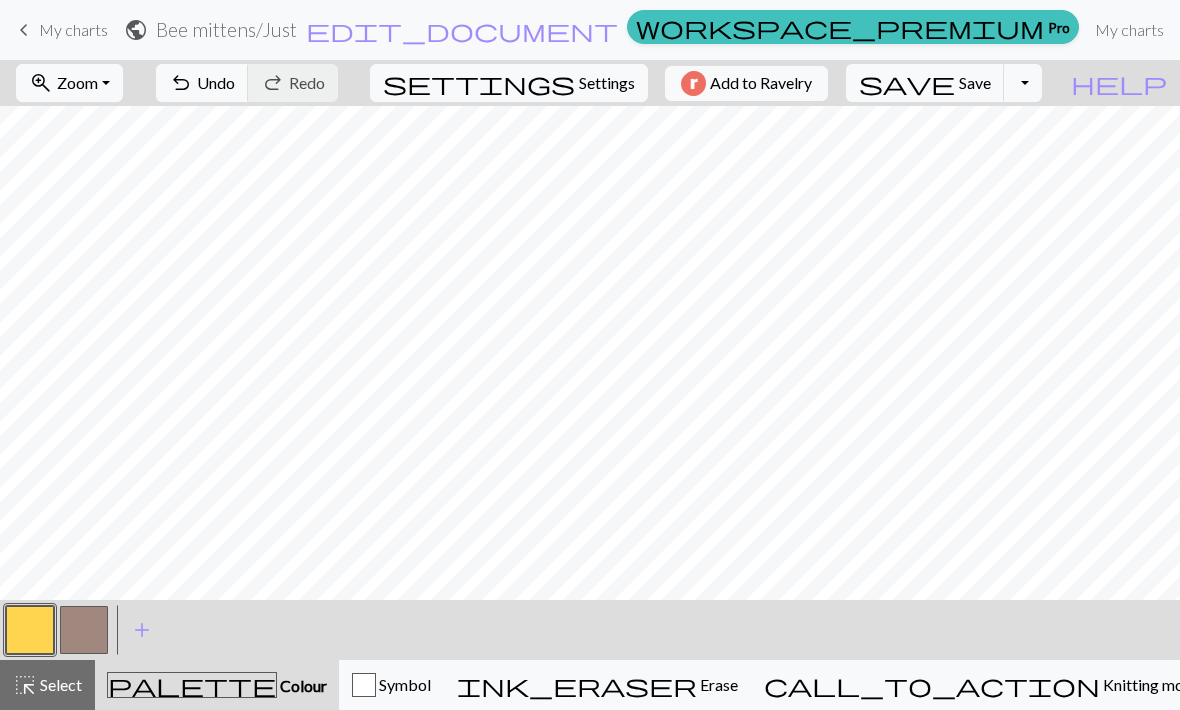 click at bounding box center [84, 630] 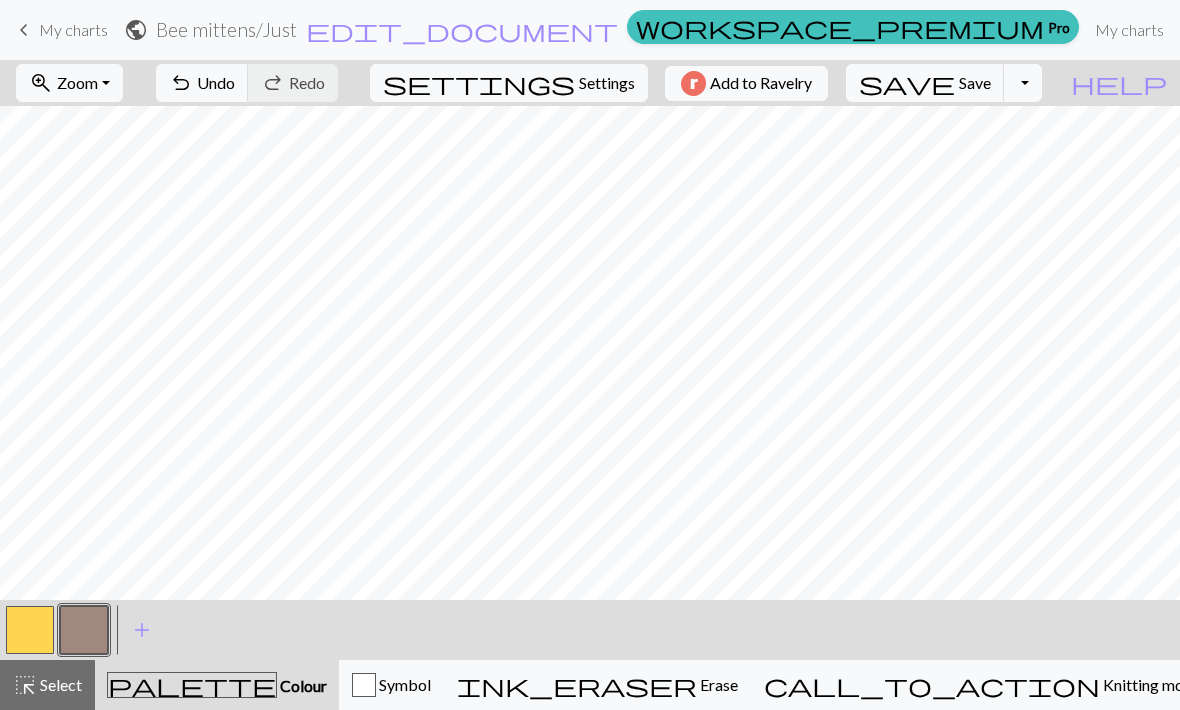 click on "undo" at bounding box center (181, 83) 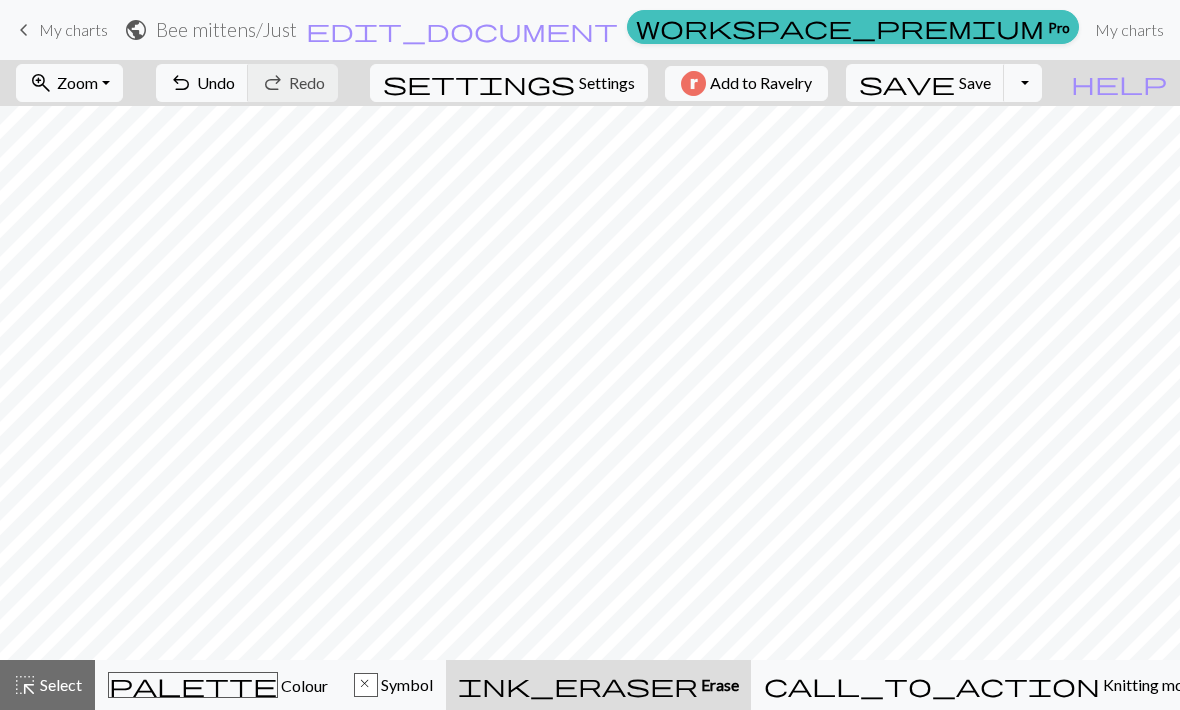 click on "palette" at bounding box center (193, 685) 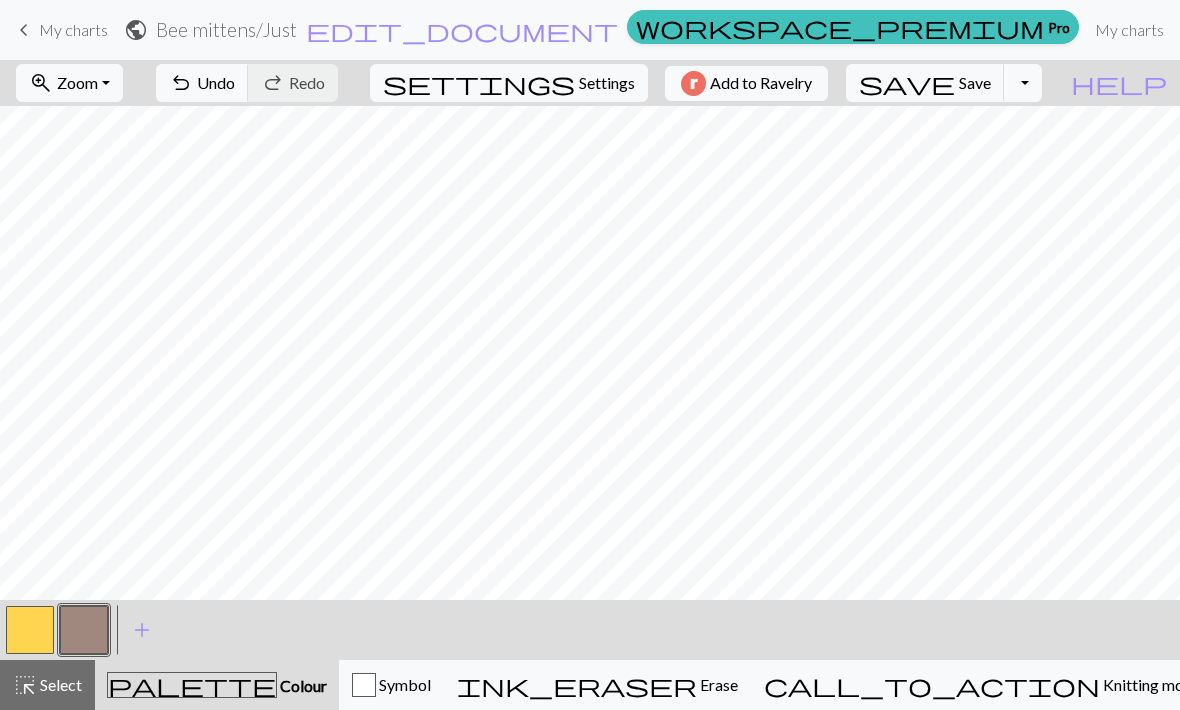 click at bounding box center [30, 630] 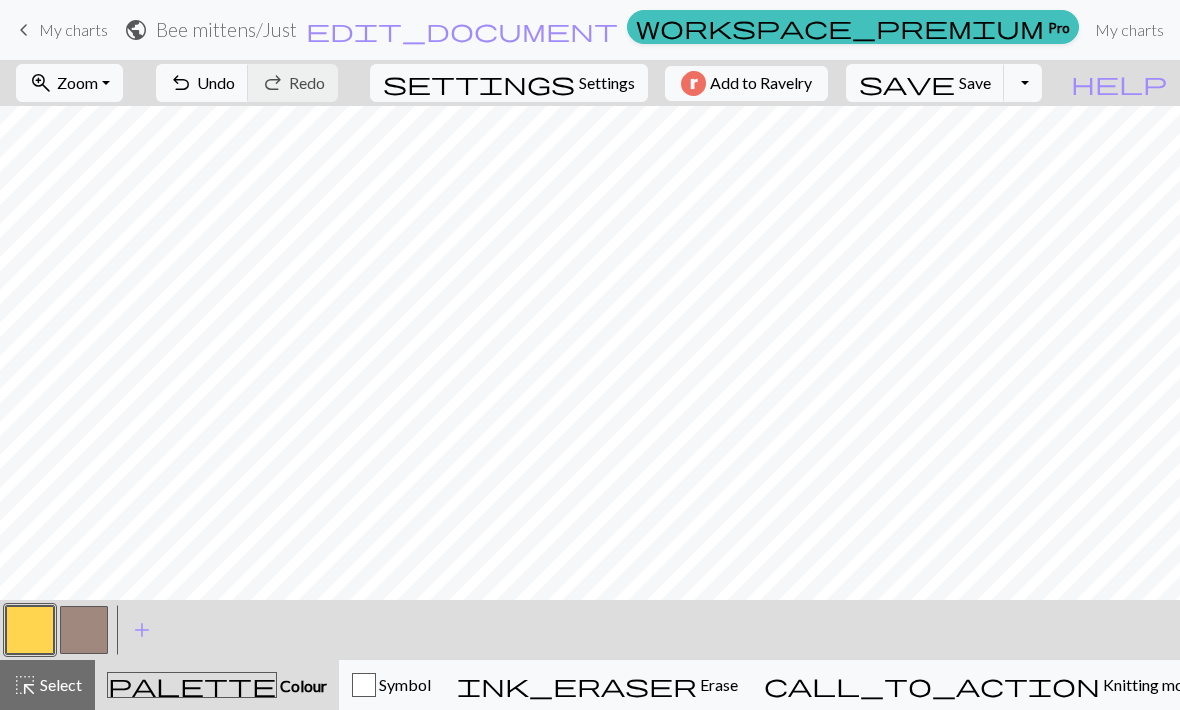 click on "ink_eraser" at bounding box center [577, 685] 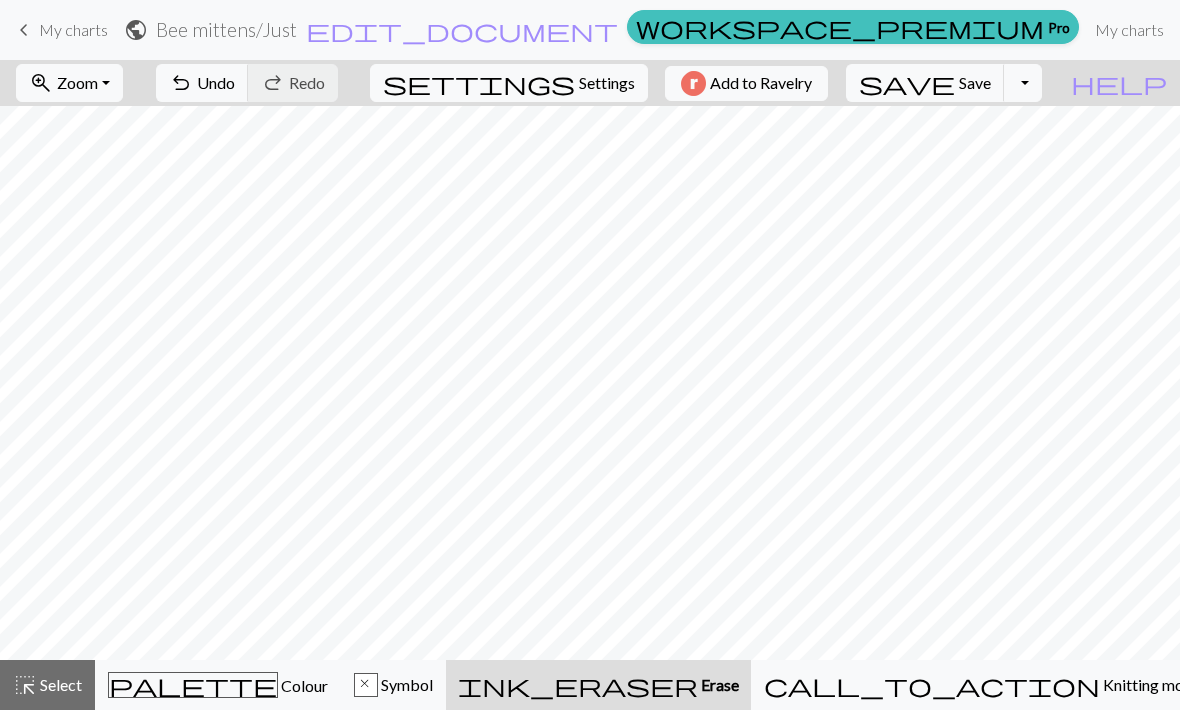 click on "ink_eraser" at bounding box center [578, 685] 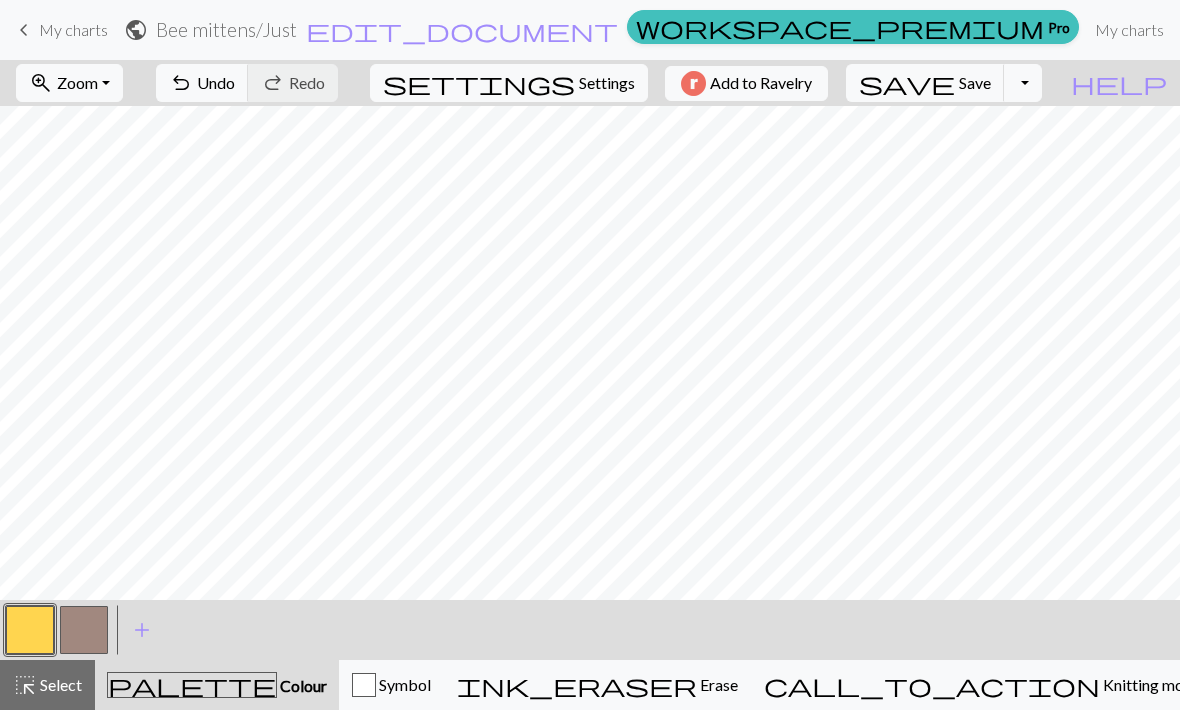 click at bounding box center (84, 630) 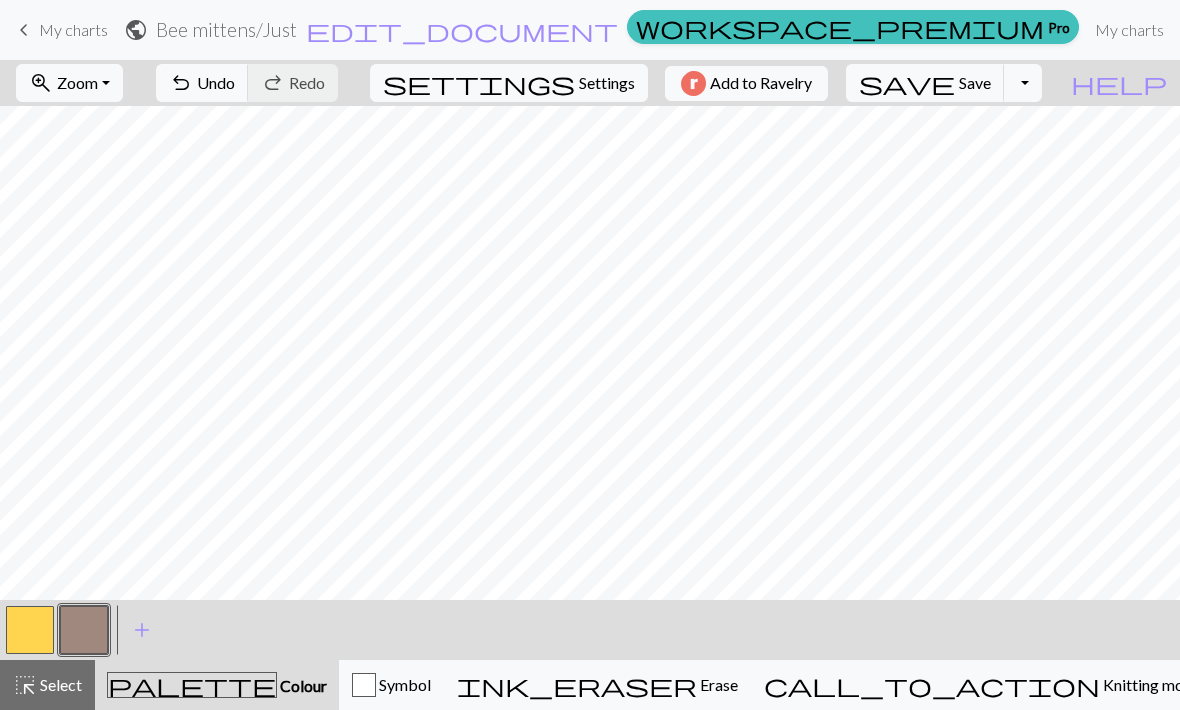 click on "ink_eraser" at bounding box center (577, 685) 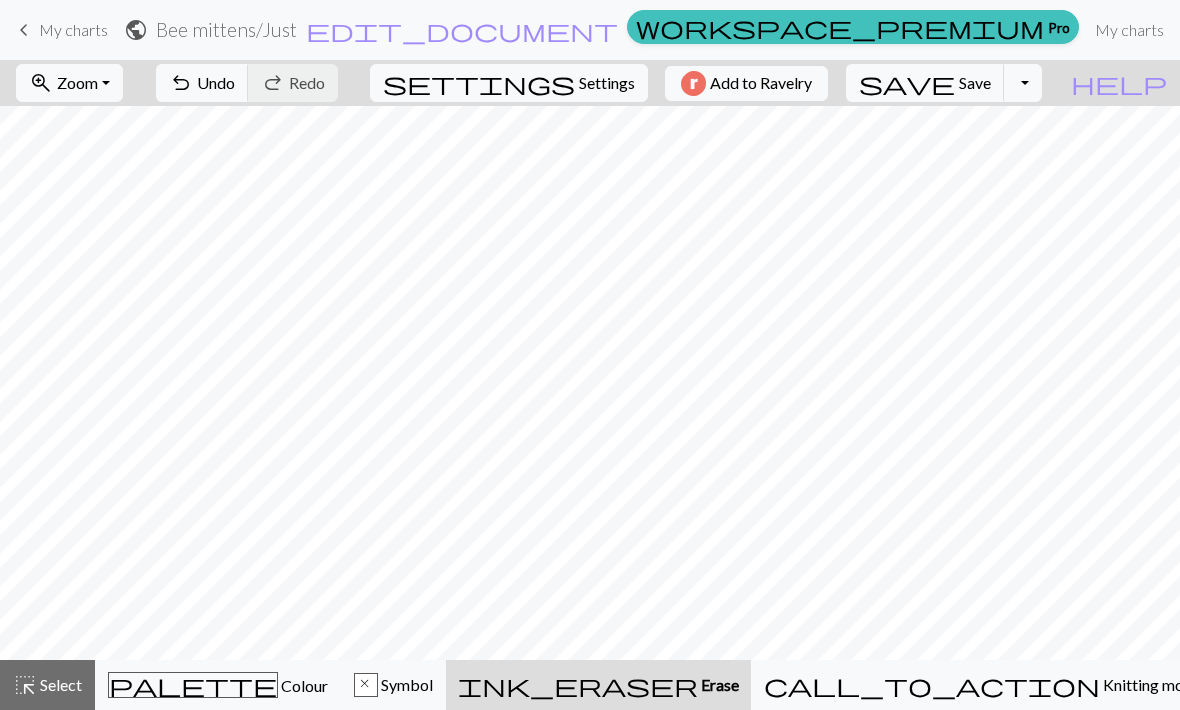 click on "undo Undo Undo redo Redo Redo" at bounding box center (247, 83) 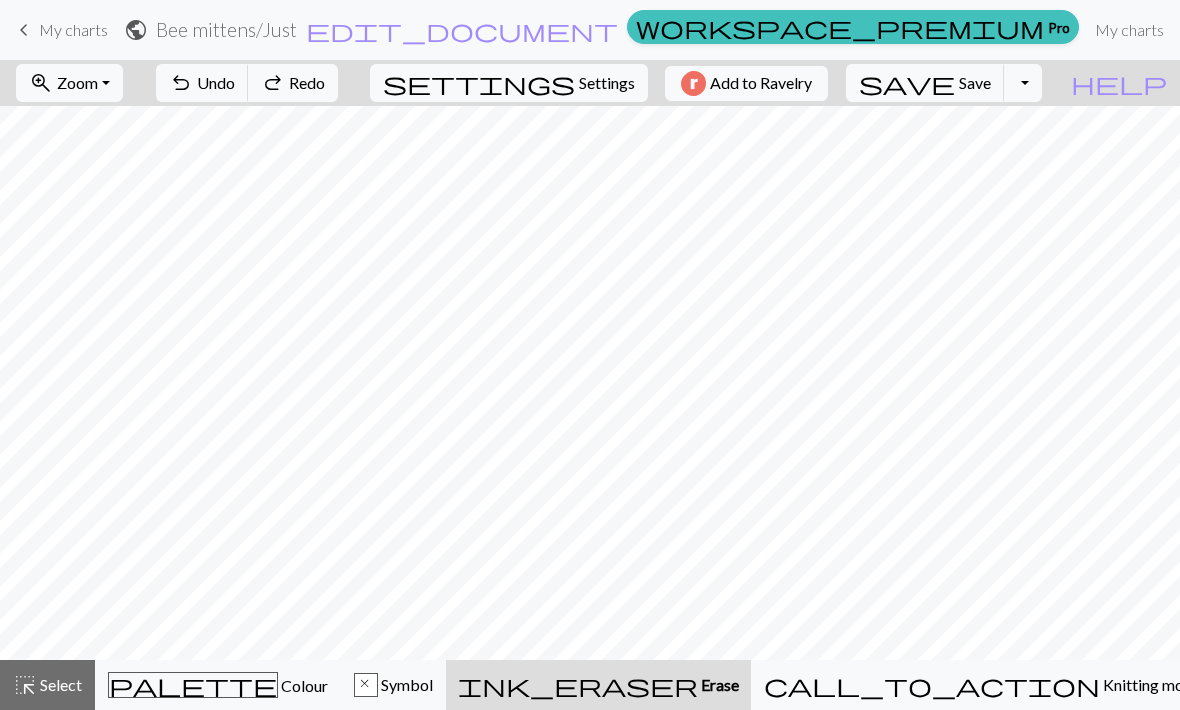 click on "ink_eraser" at bounding box center (578, 685) 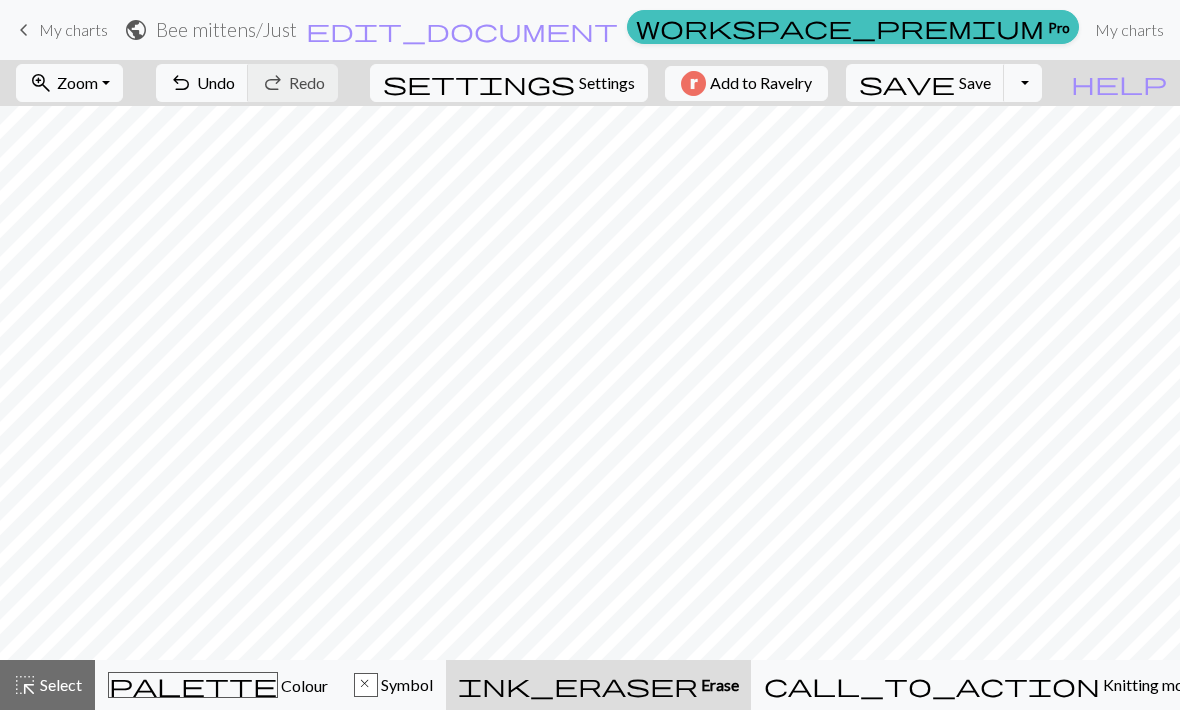 click on "palette" at bounding box center [193, 685] 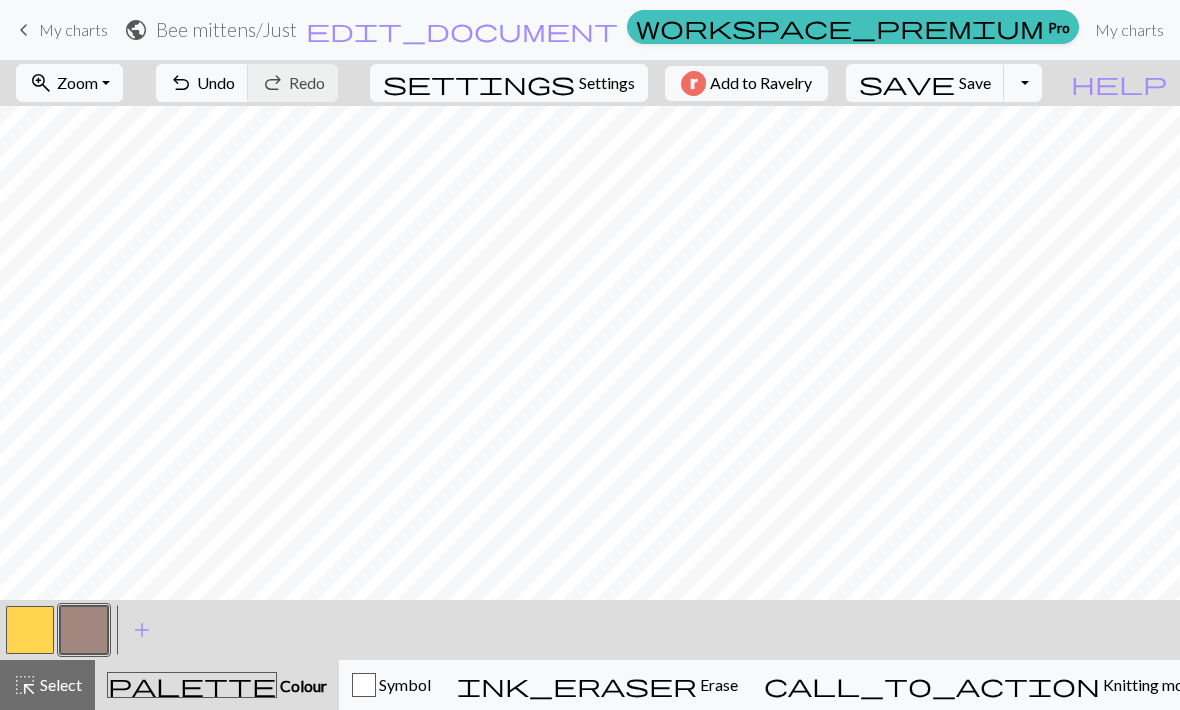 click at bounding box center [30, 630] 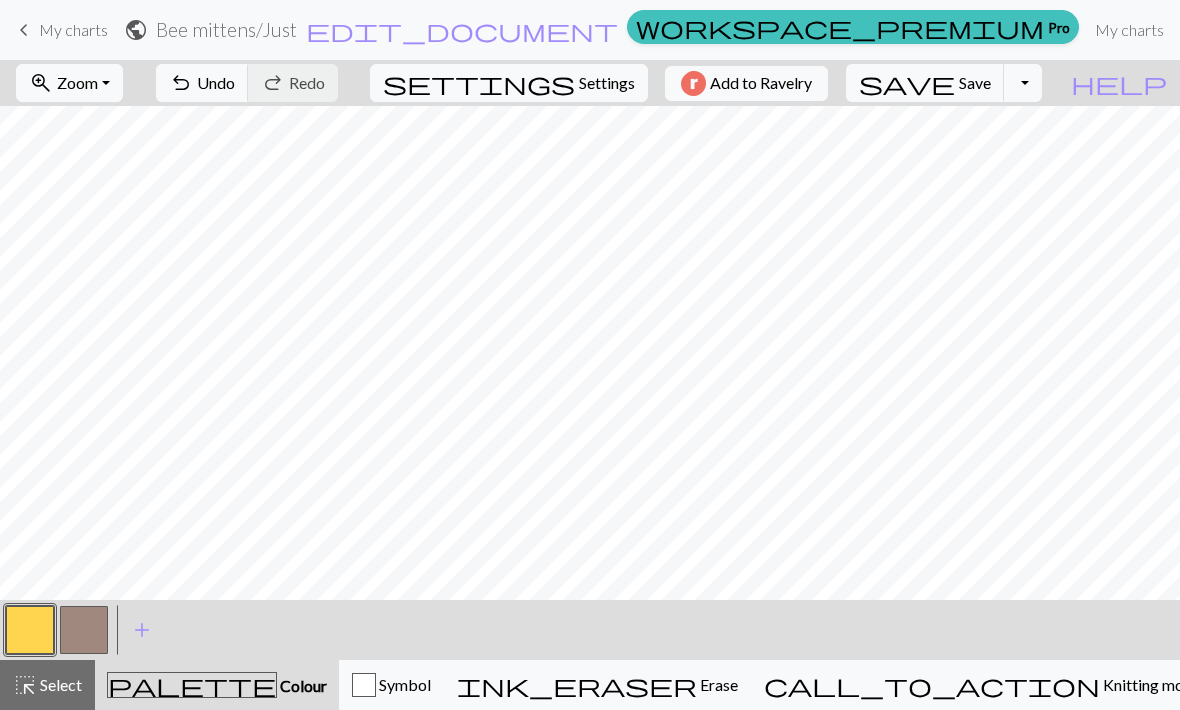 click on "Toggle Dropdown" at bounding box center [1023, 83] 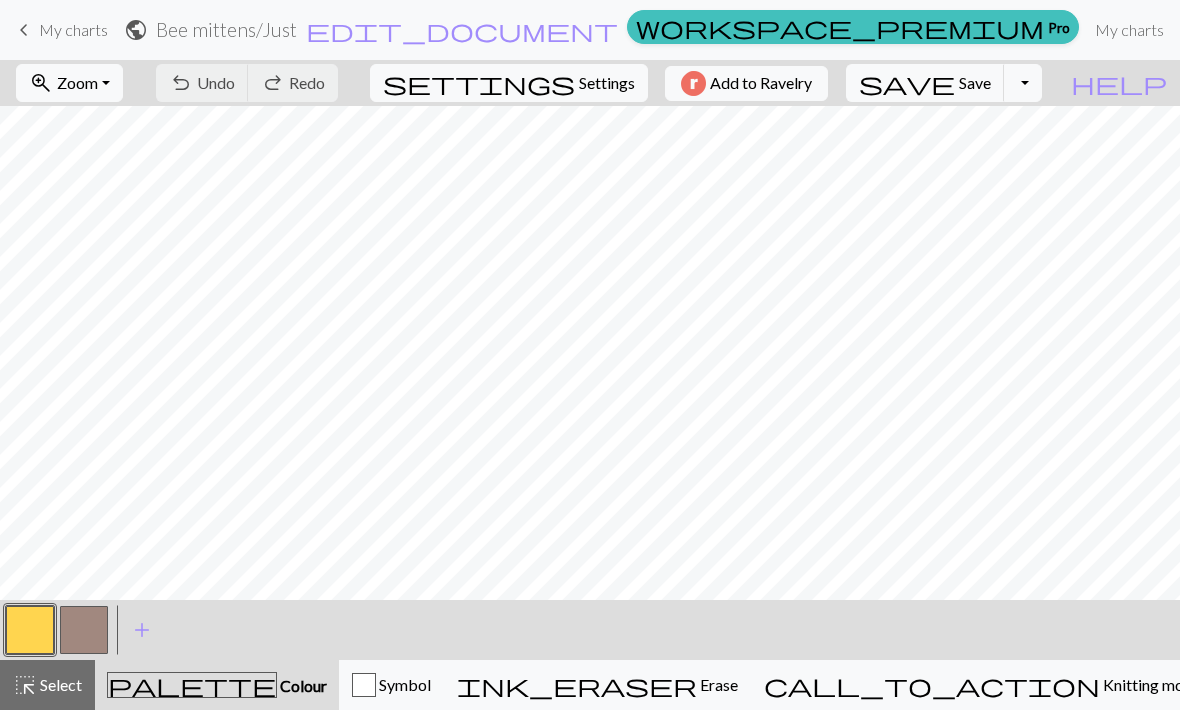 click on "Toggle Dropdown" at bounding box center [1023, 83] 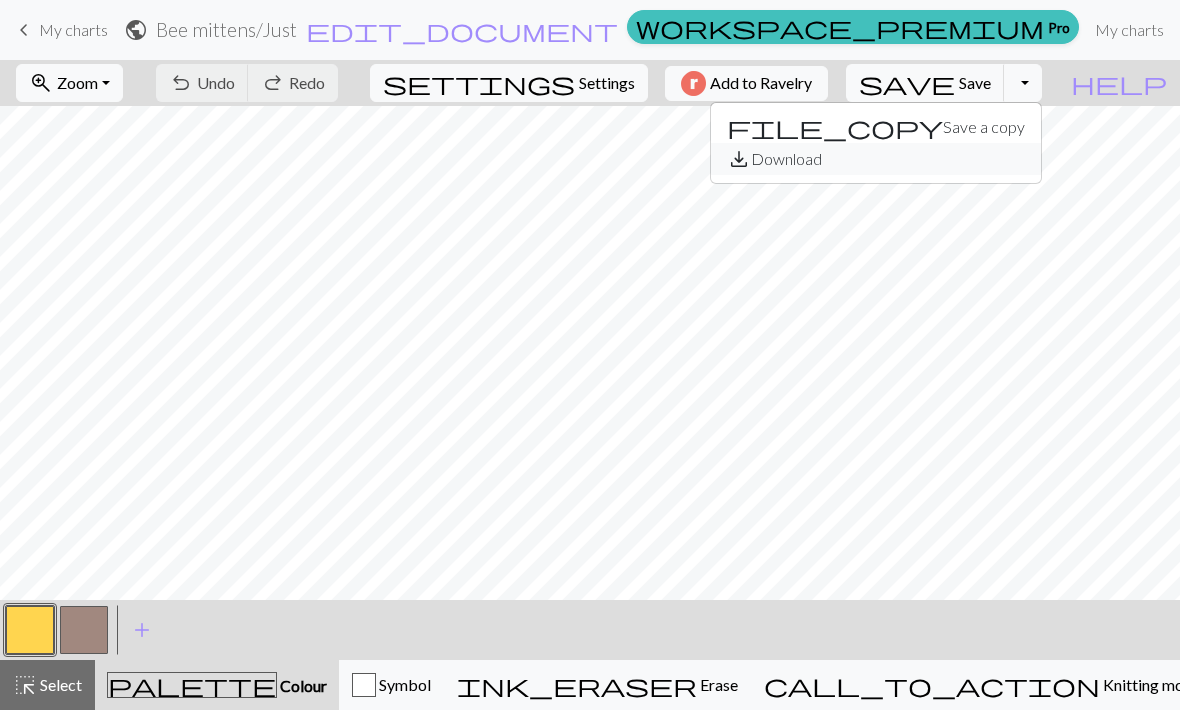 click on "save_alt  Download" at bounding box center [876, 159] 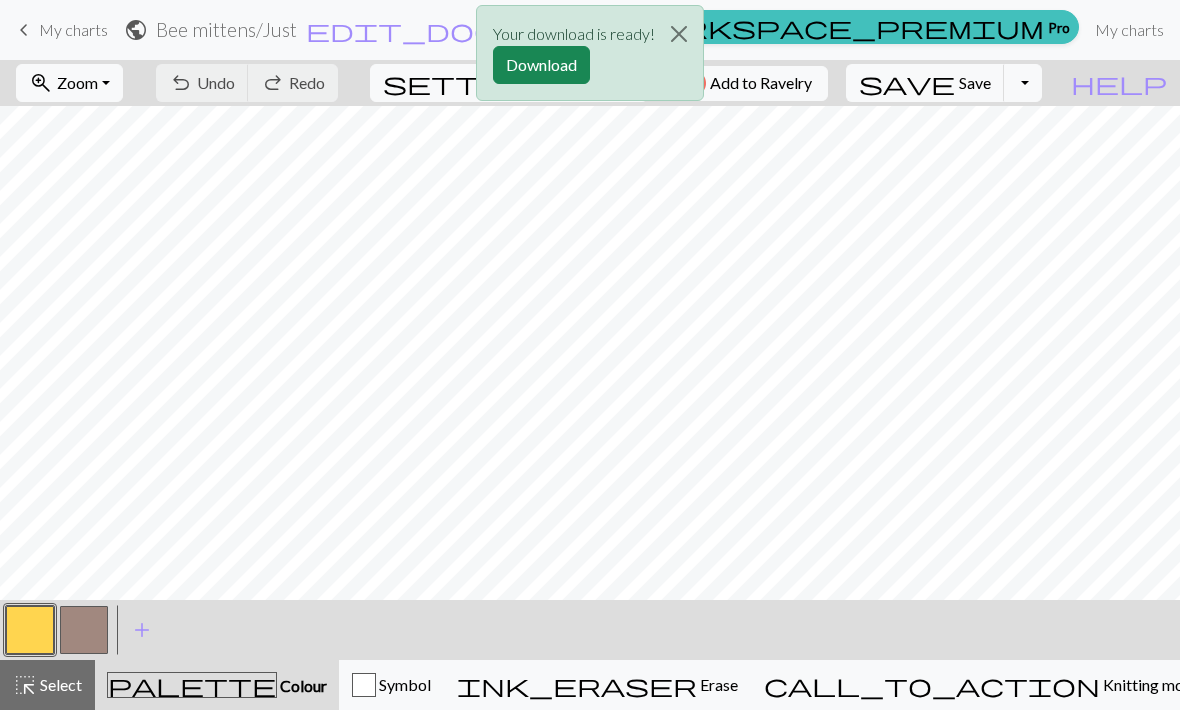 click on "Download" at bounding box center (541, 65) 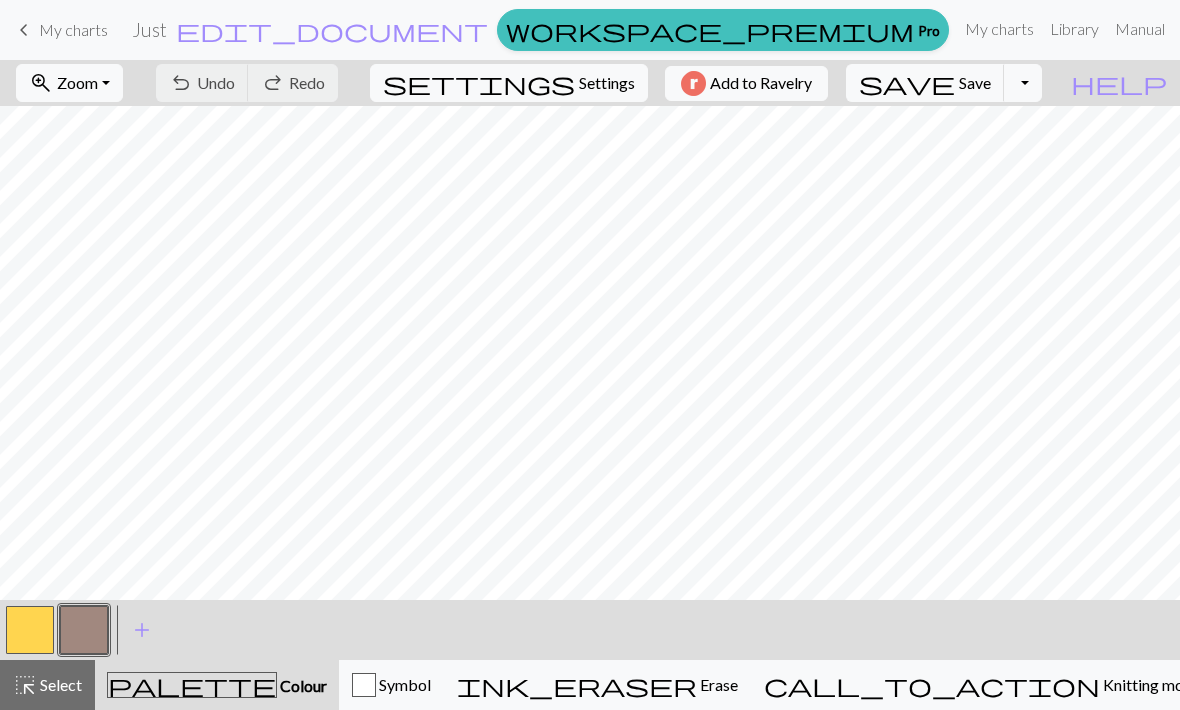 scroll, scrollTop: 0, scrollLeft: 0, axis: both 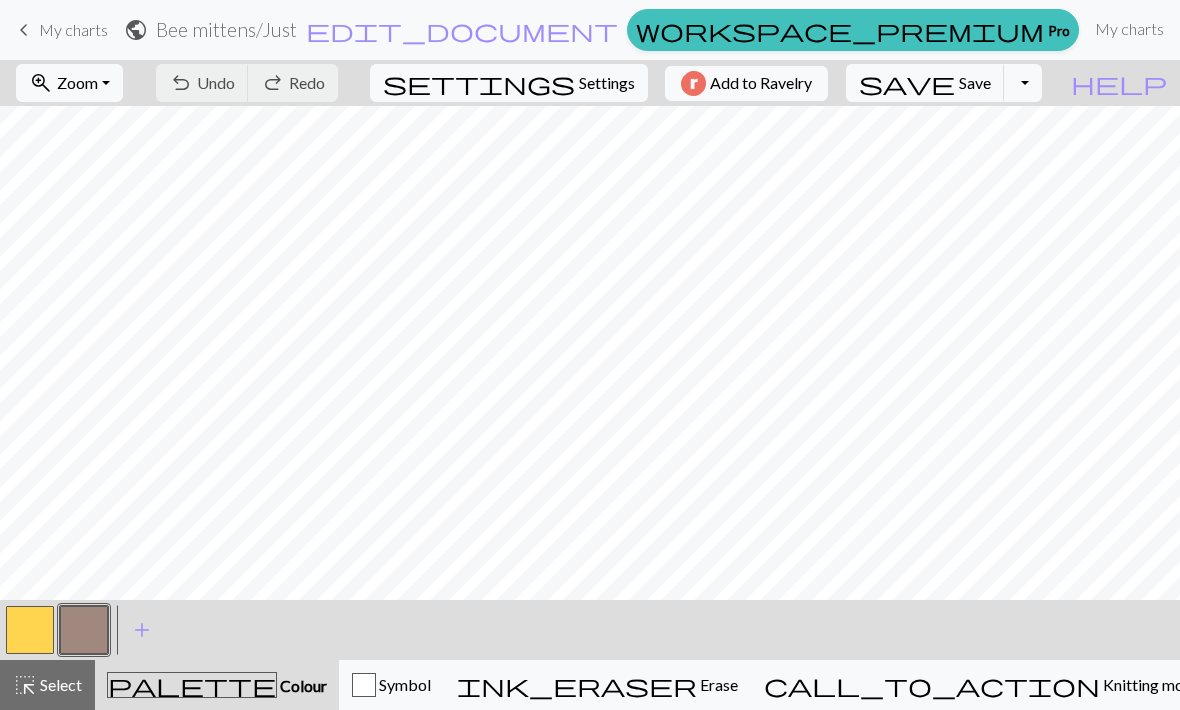 click on "Settings" at bounding box center (607, 83) 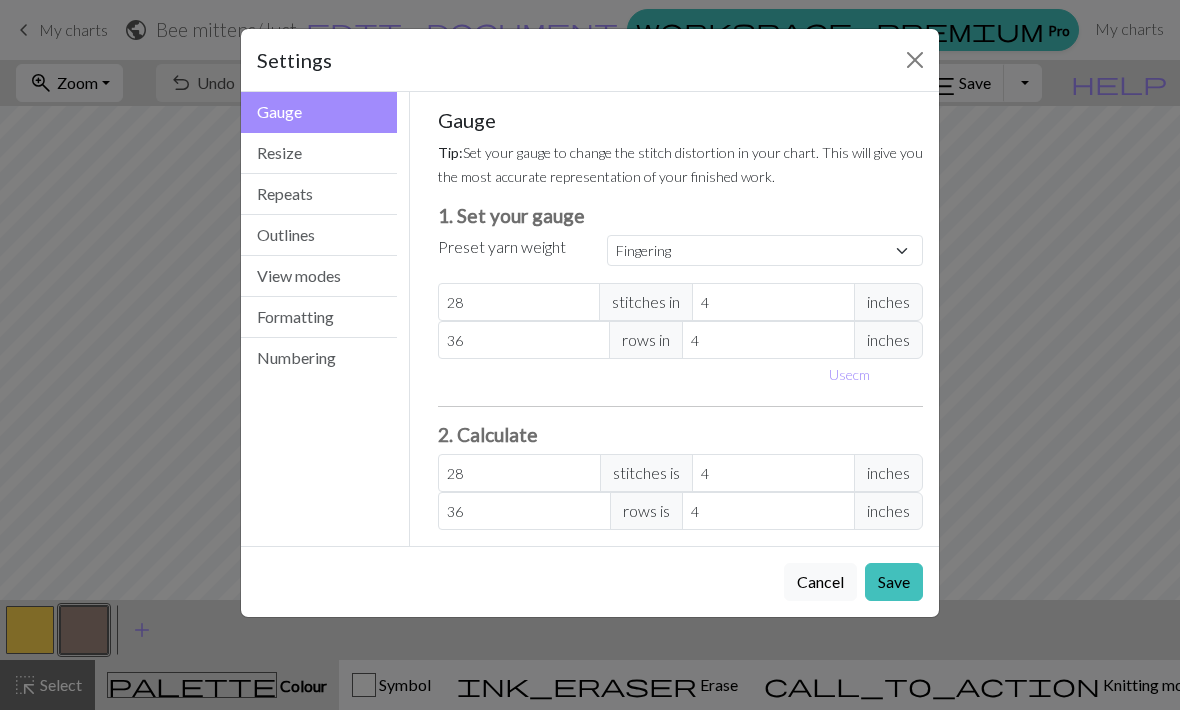 click at bounding box center (915, 60) 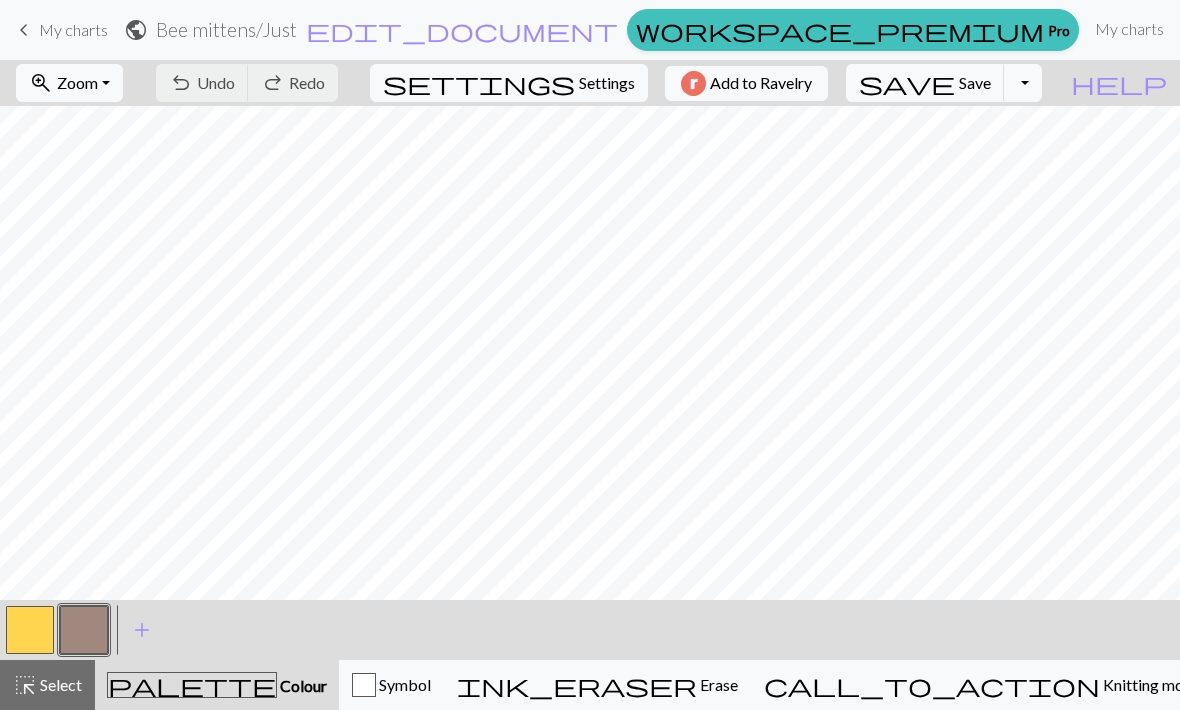 click on "Toggle Dropdown" at bounding box center [1023, 83] 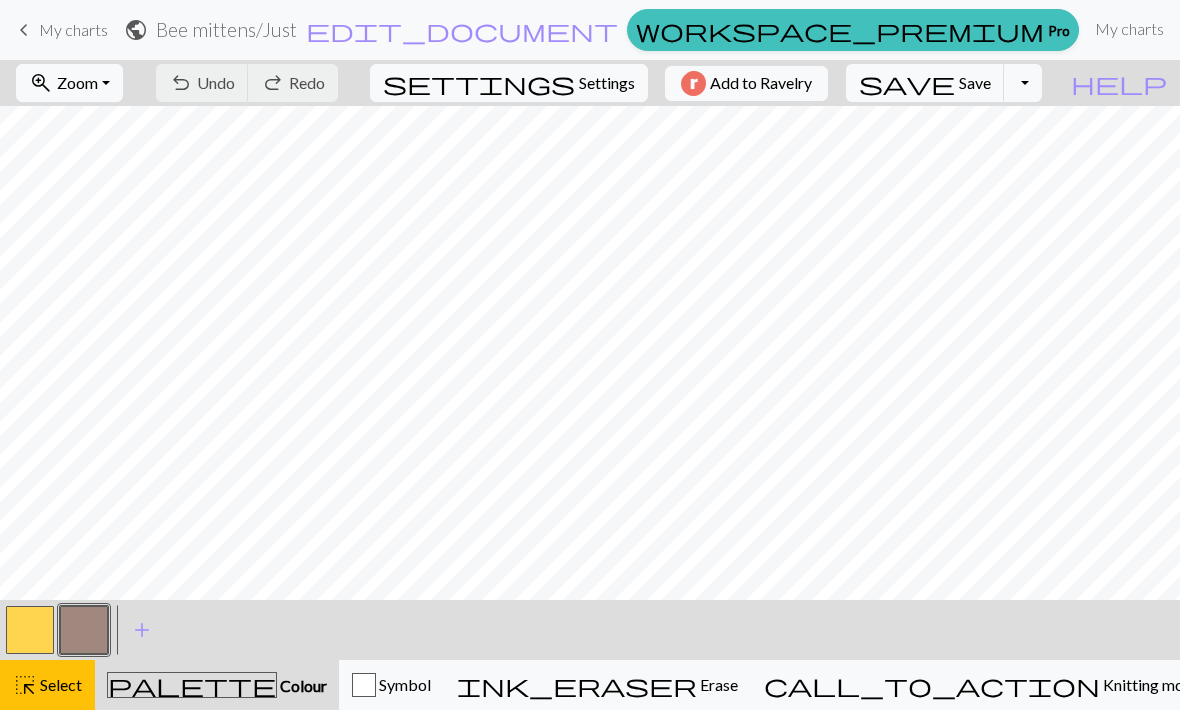 click on "highlight_alt   Select   Select" at bounding box center [47, 685] 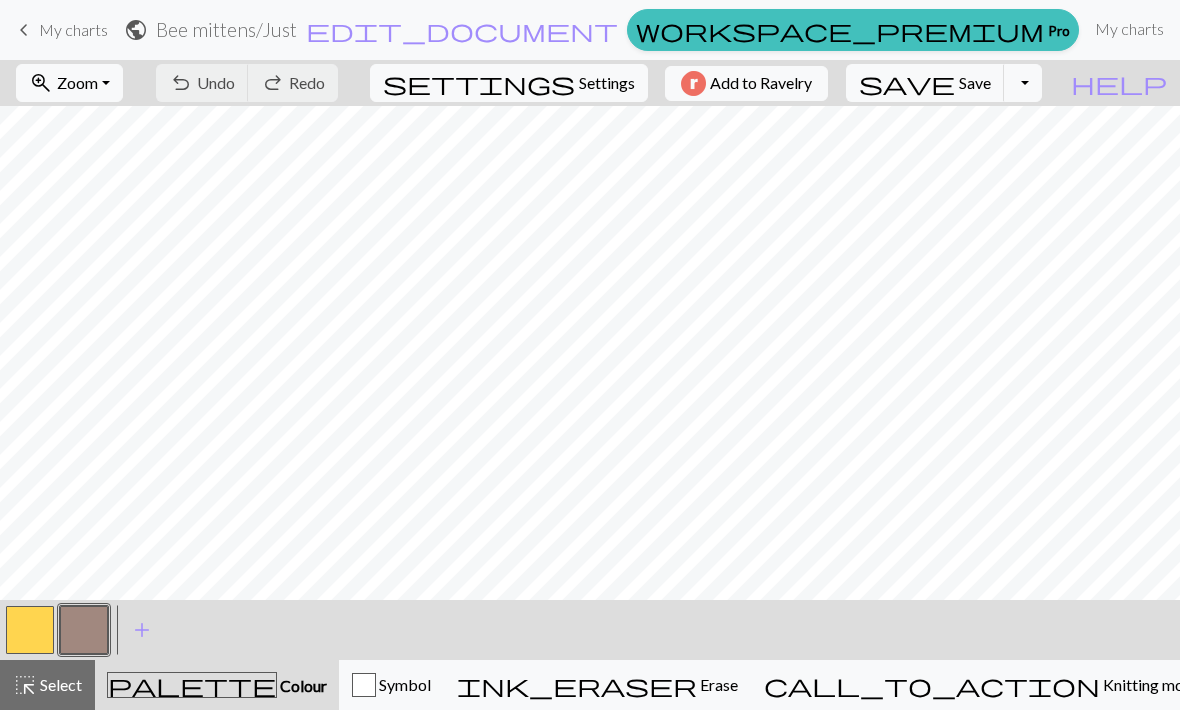 click on "Hi  mthenderson" at bounding box center [1372, 29] 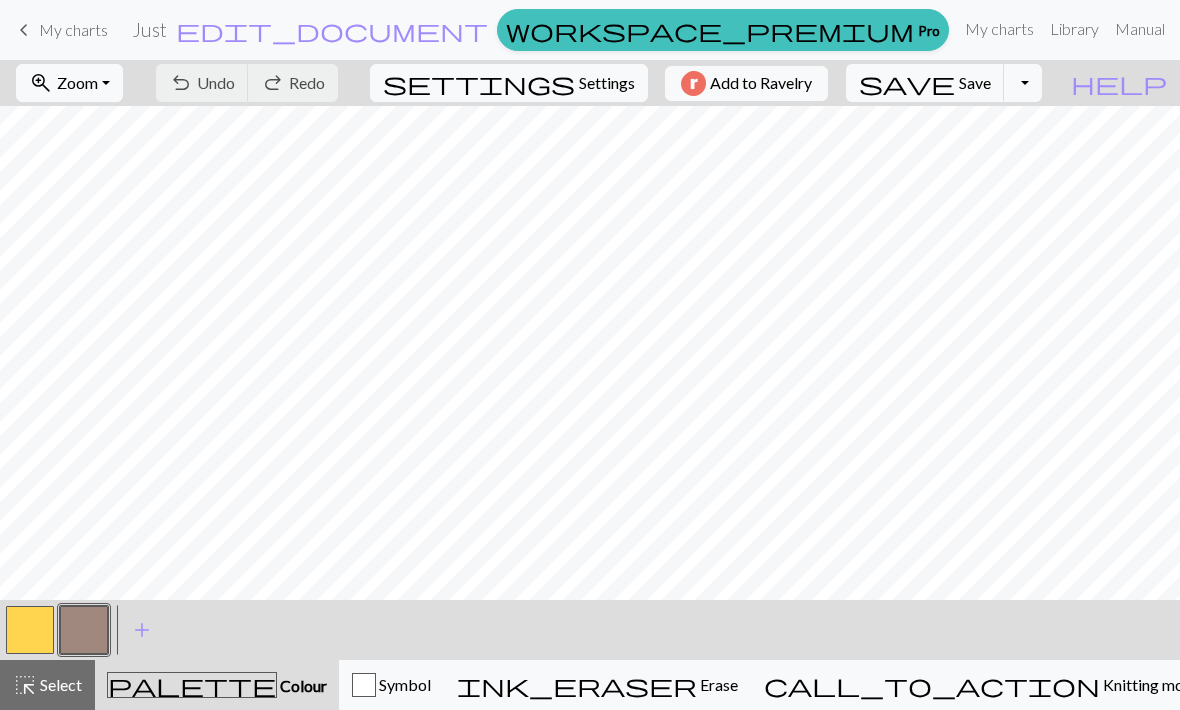scroll, scrollTop: 1, scrollLeft: 0, axis: vertical 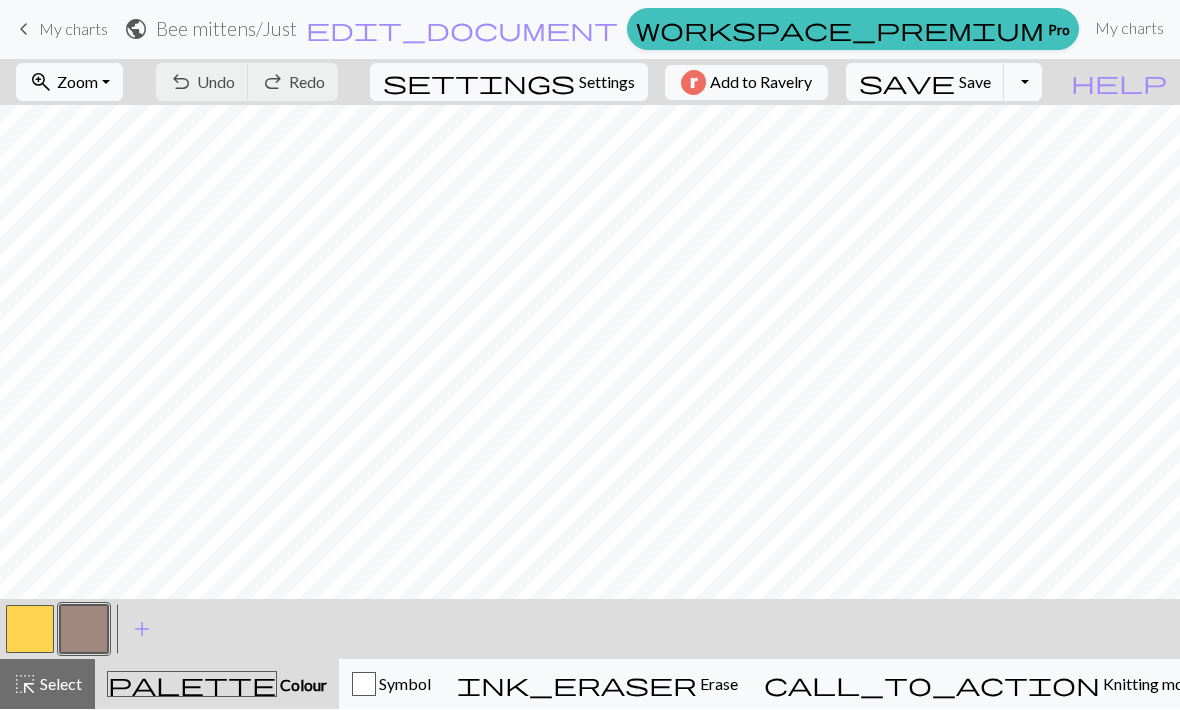 click on "Hi  [LAST]" at bounding box center (1372, 29) 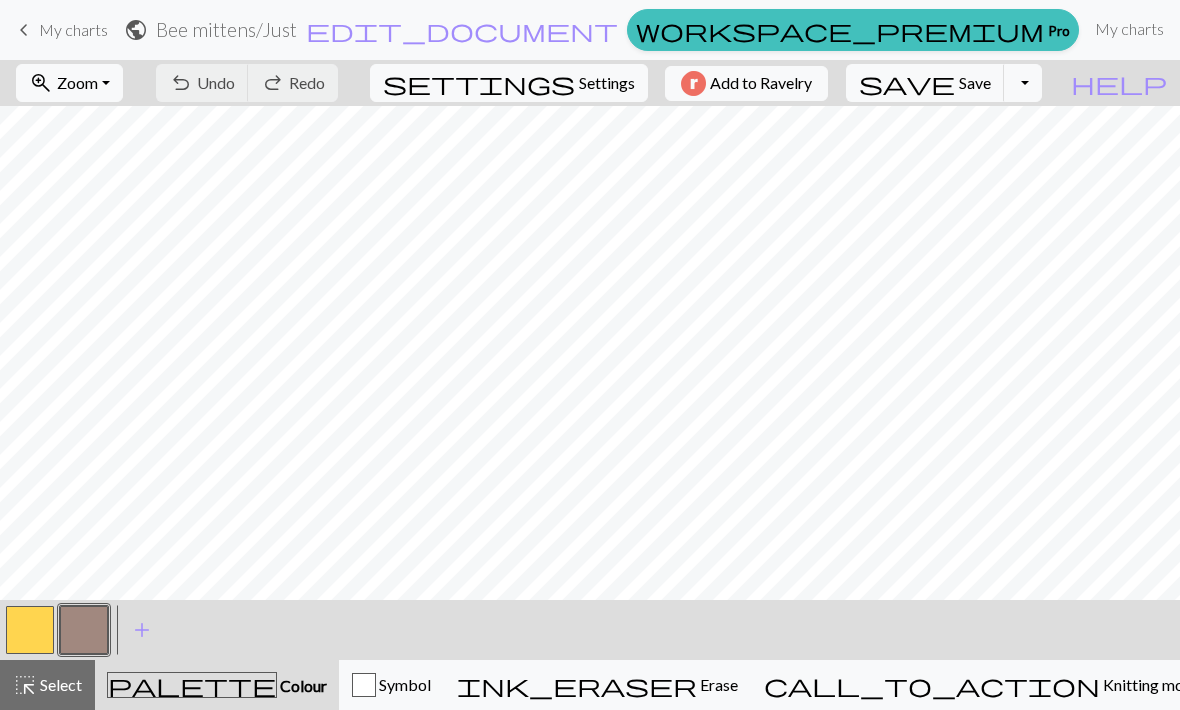 scroll, scrollTop: 1, scrollLeft: 0, axis: vertical 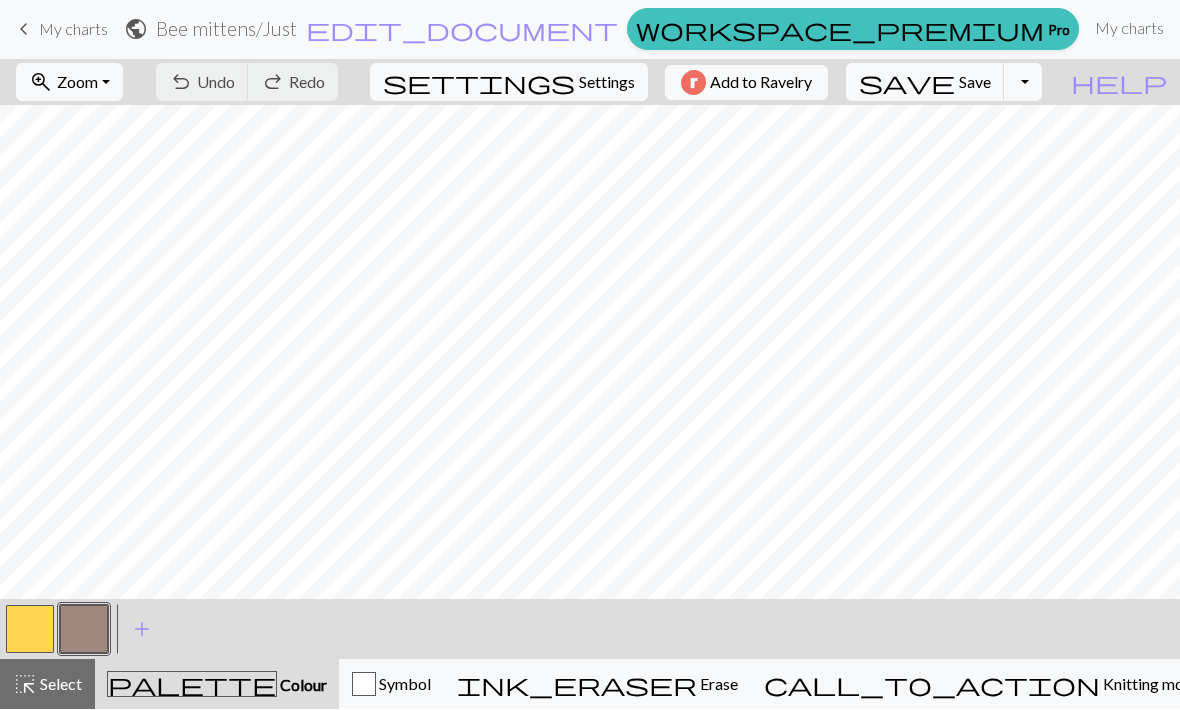 click on "Save" at bounding box center (975, 82) 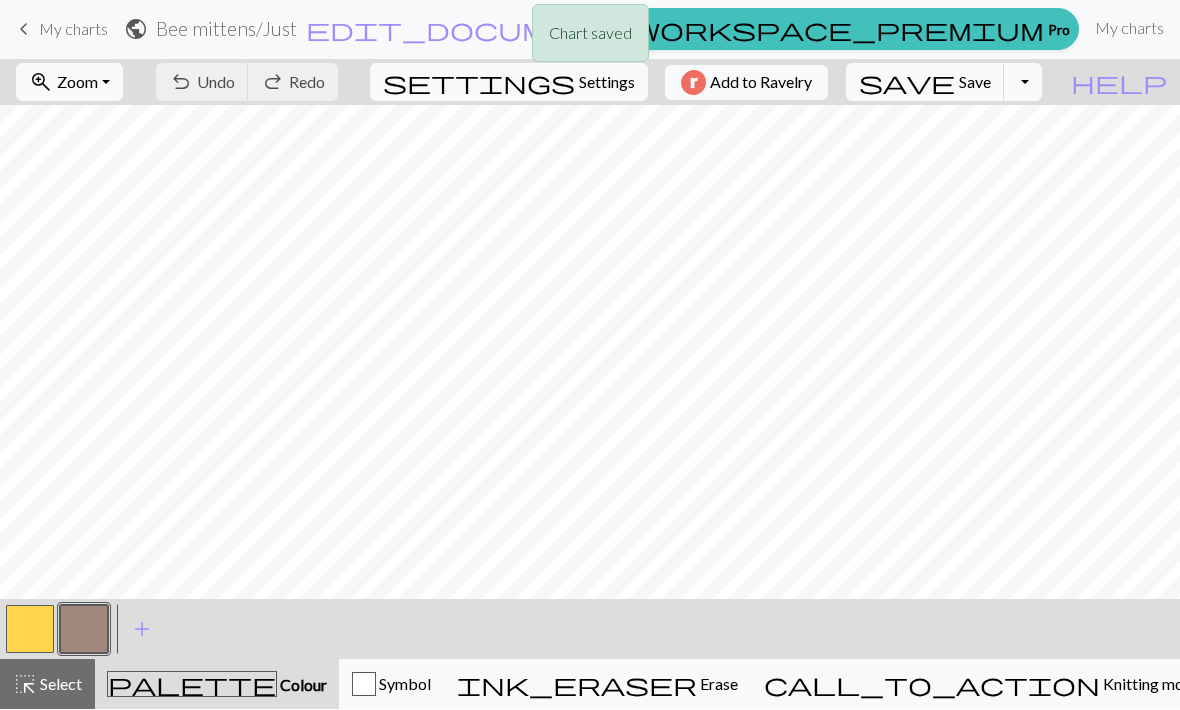 click on "Save" at bounding box center [975, 82] 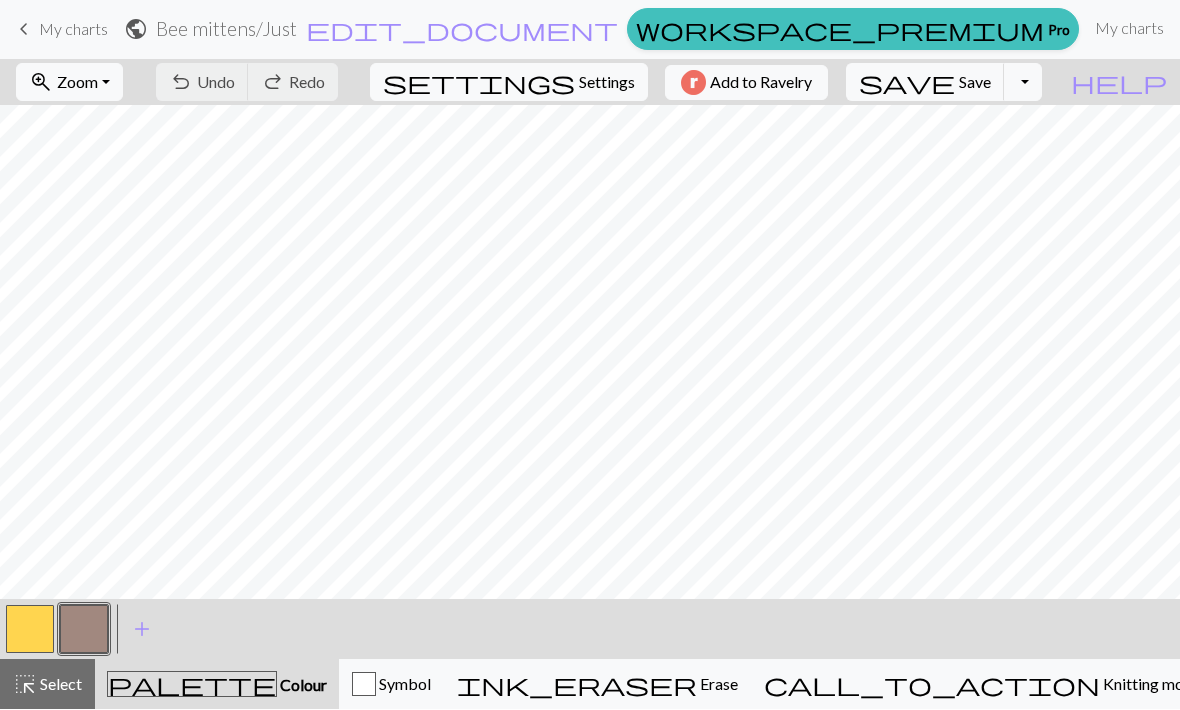 click on "Hi [LAST]" at bounding box center [1372, 29] 